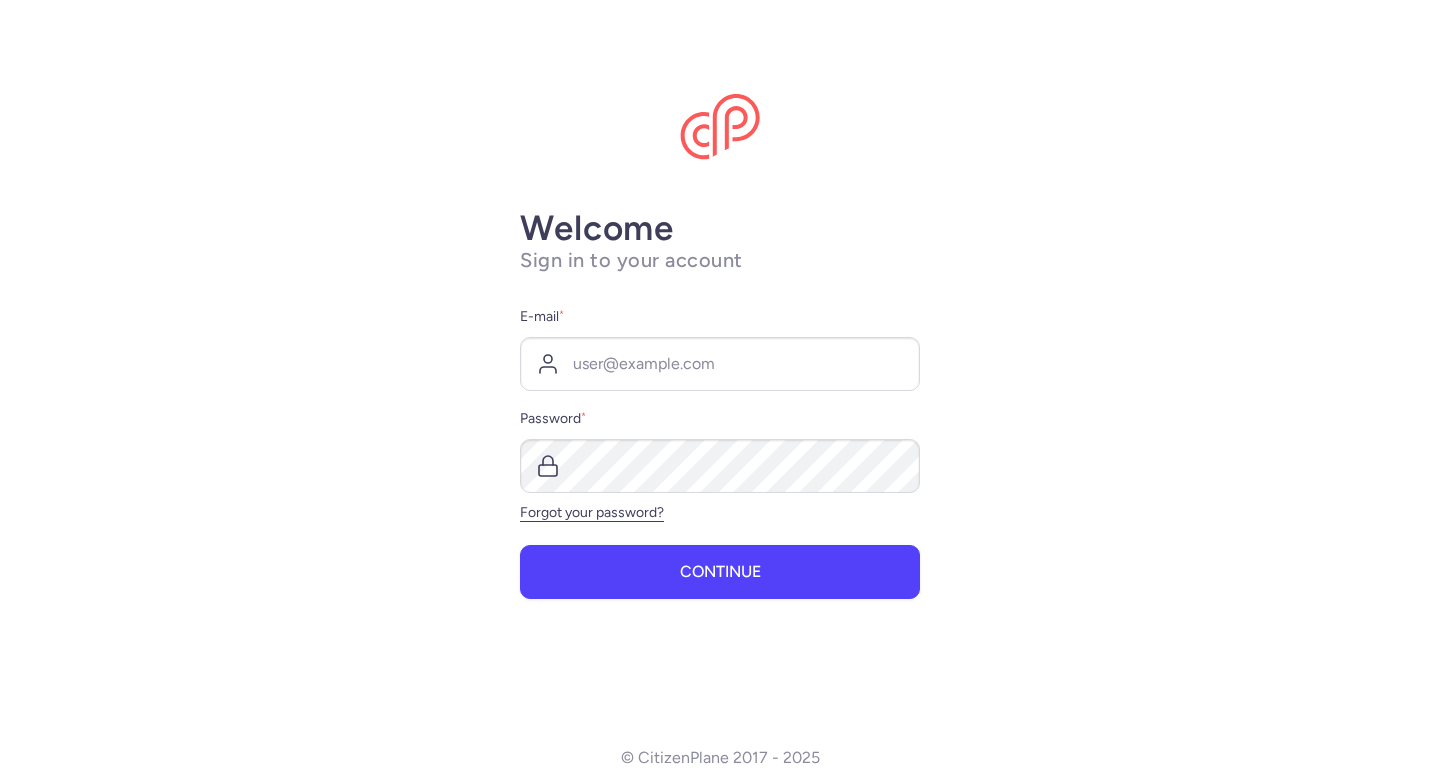 scroll, scrollTop: 0, scrollLeft: 0, axis: both 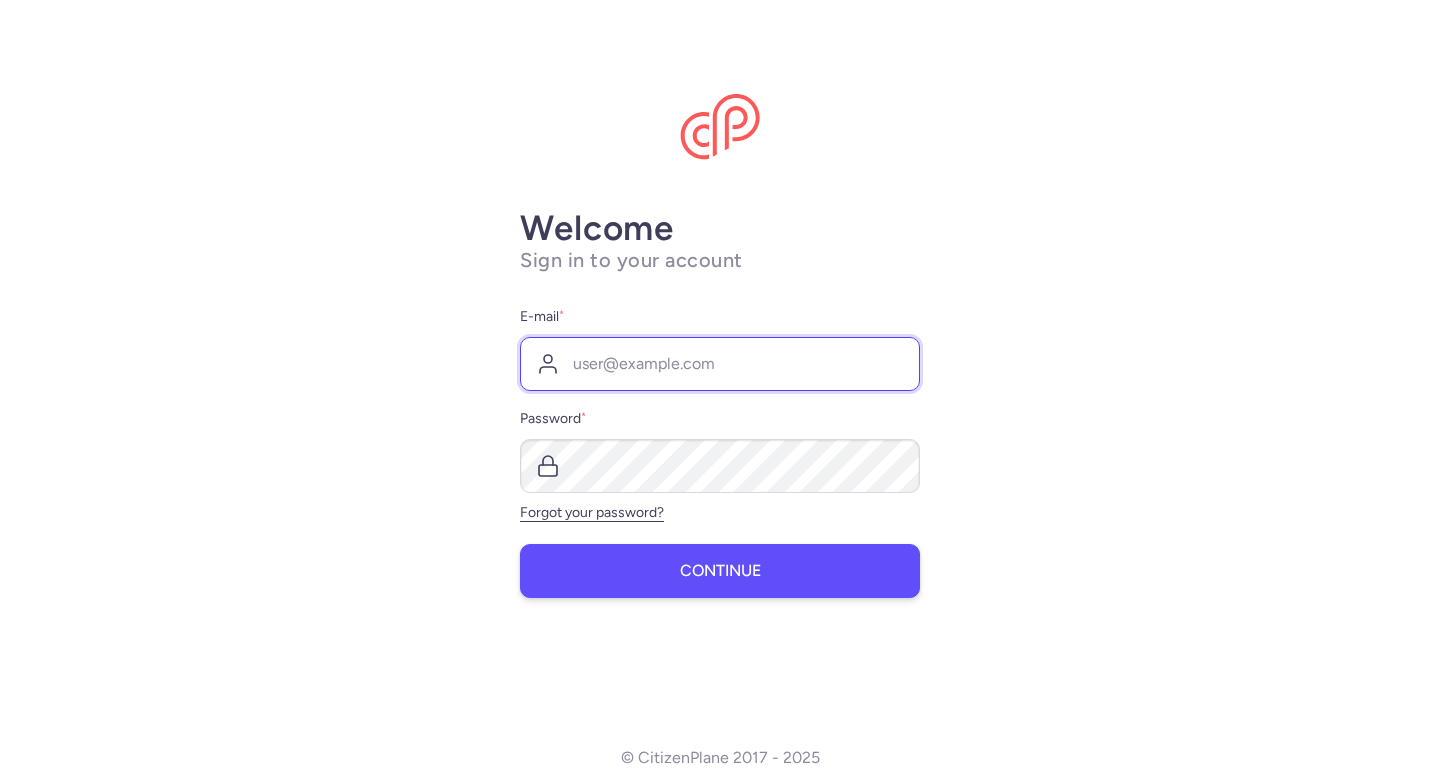 type on "[EMAIL]" 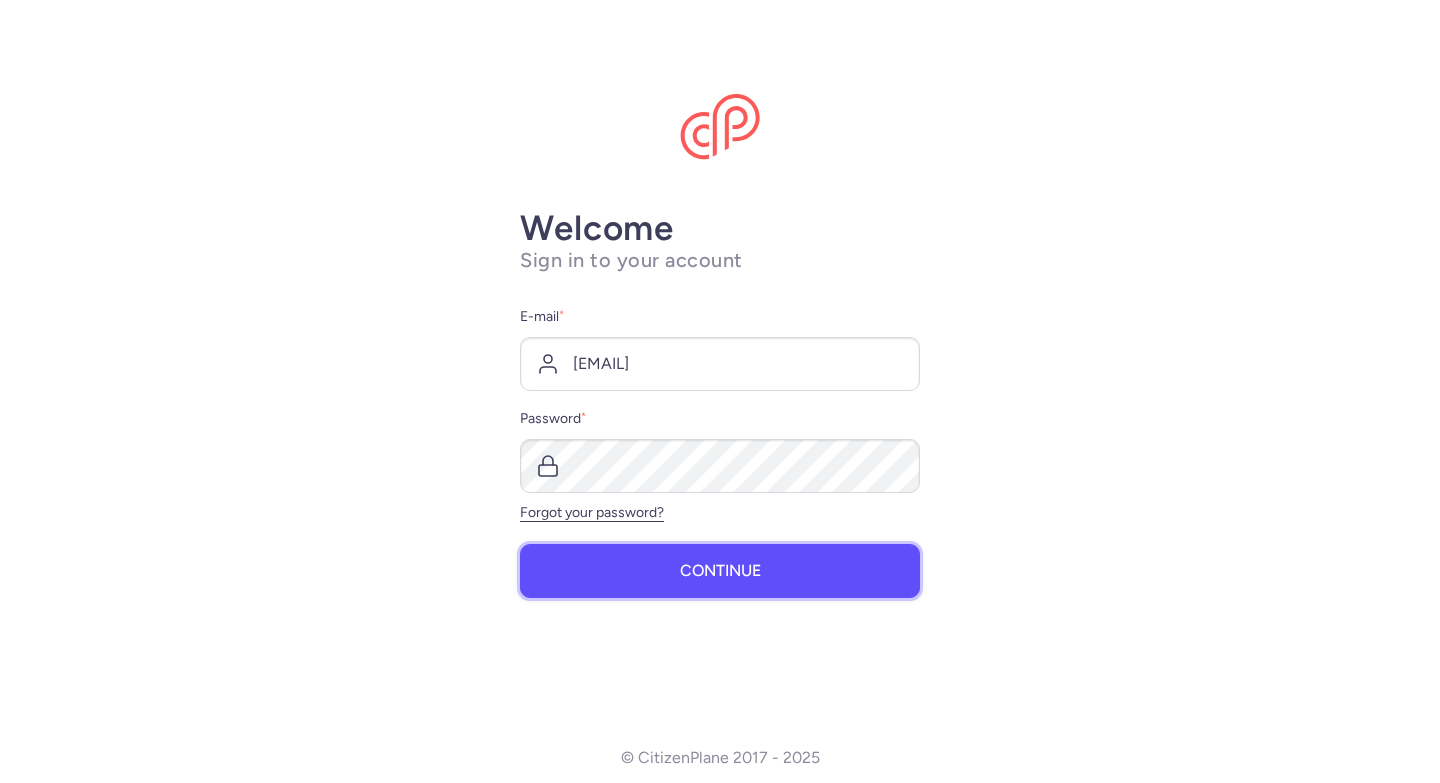 click on "Continue" at bounding box center (720, 571) 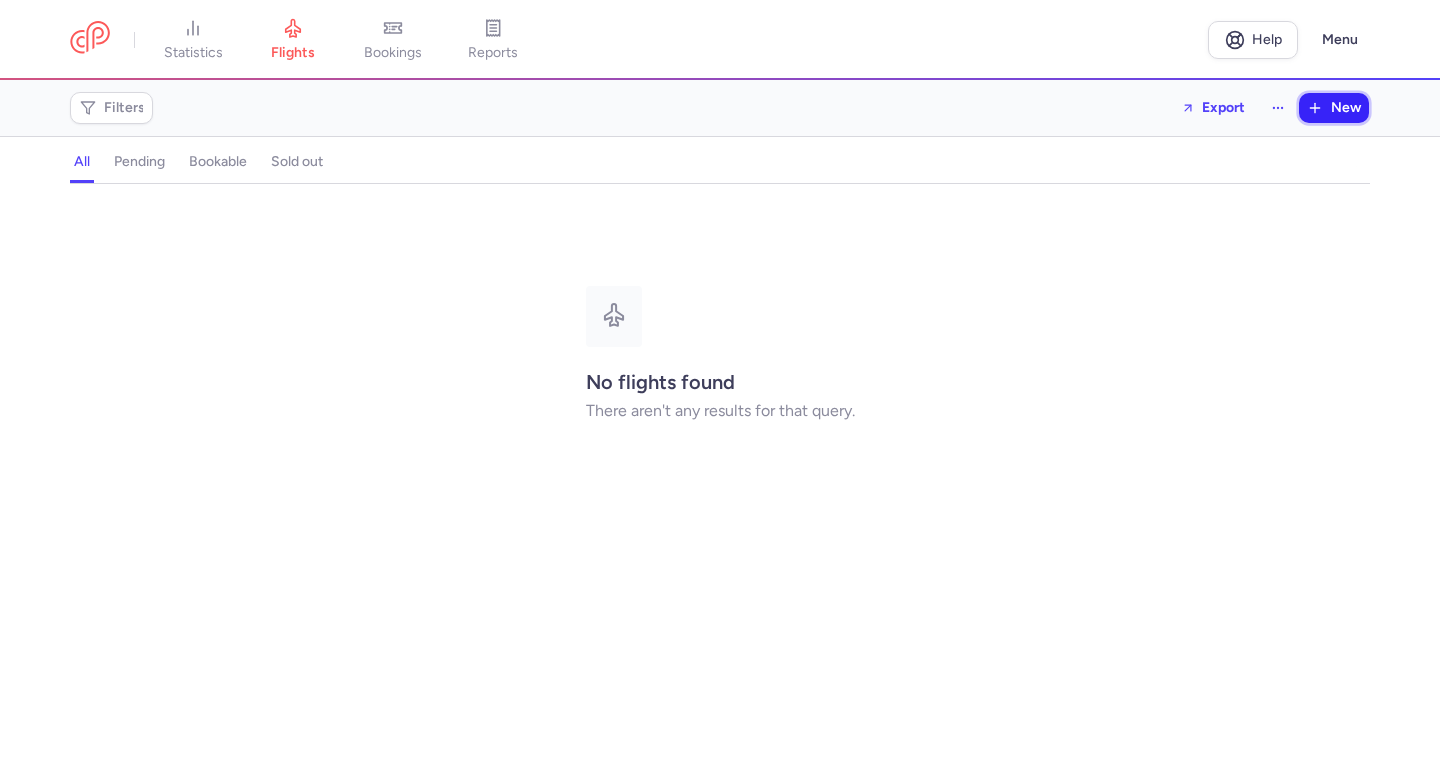 click on "New" at bounding box center [1346, 108] 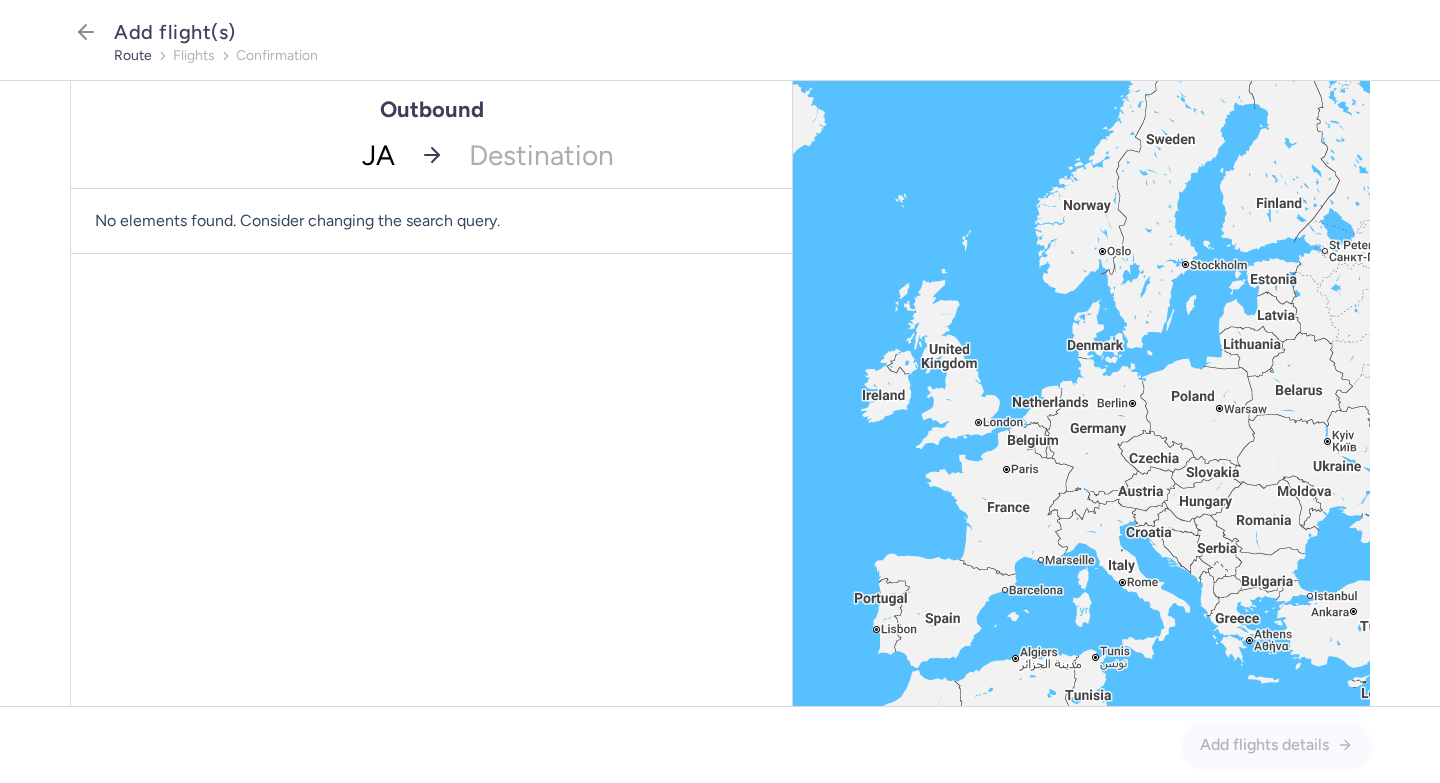 type on "JAI" 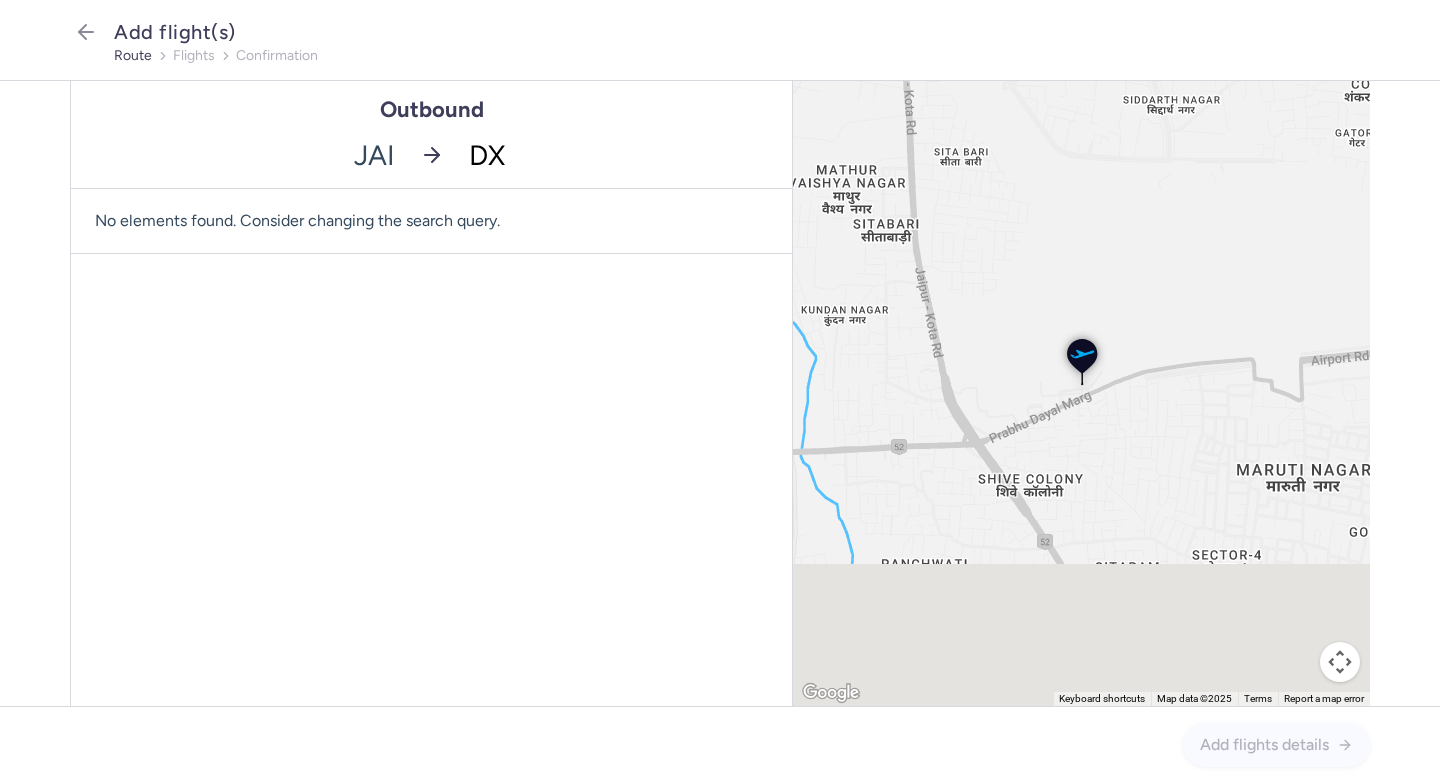 type on "DXB" 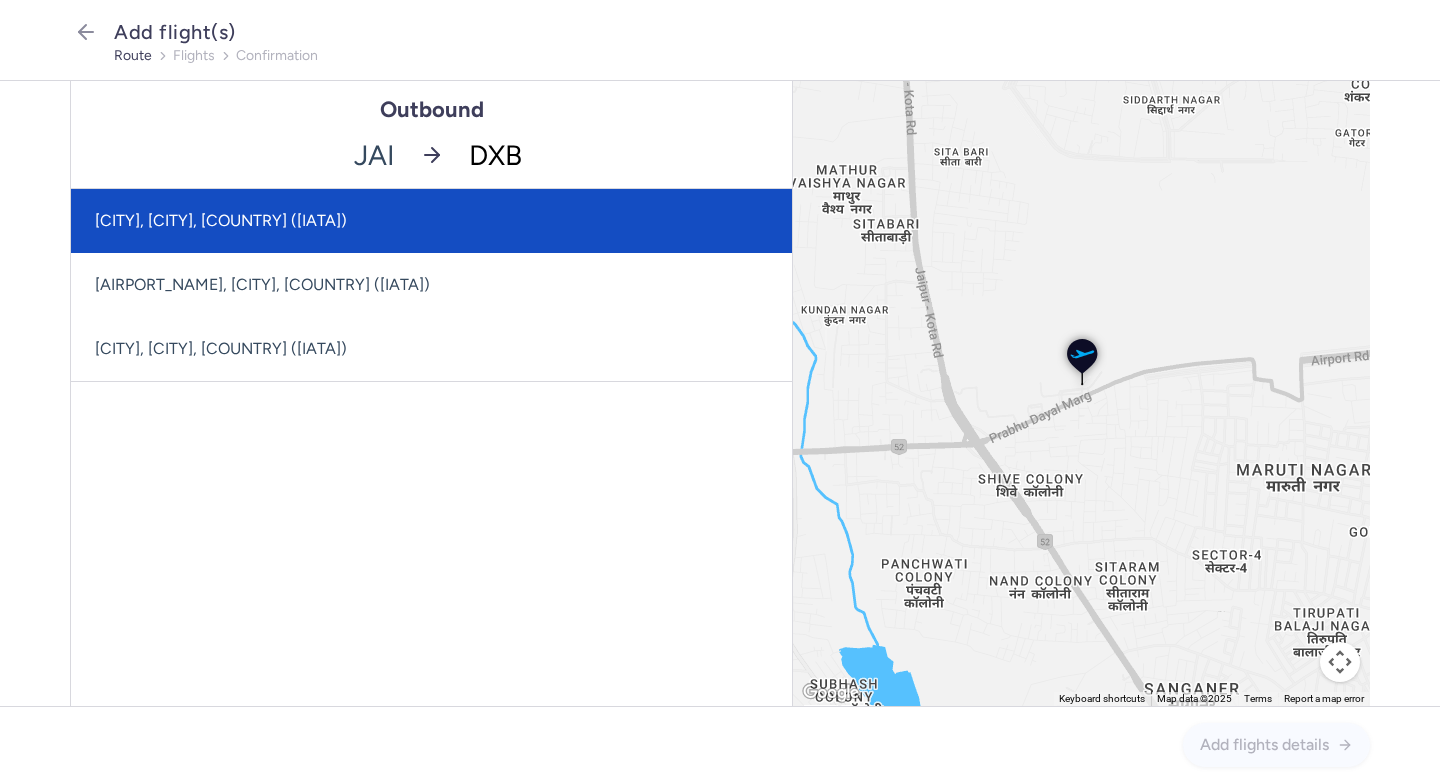 click on "[CITY], [CITY], [COUNTRY] ([IATA])" at bounding box center [431, 221] 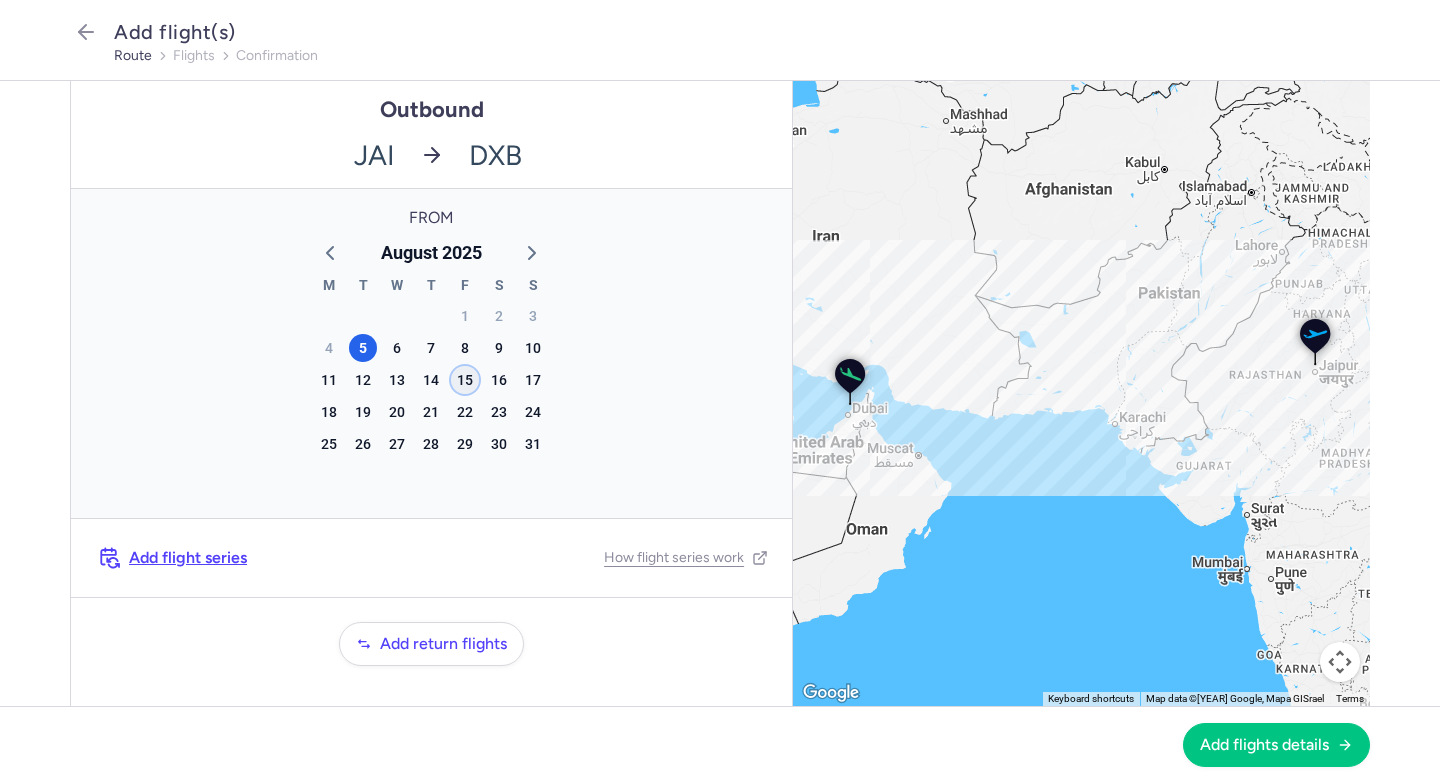 click on "15" 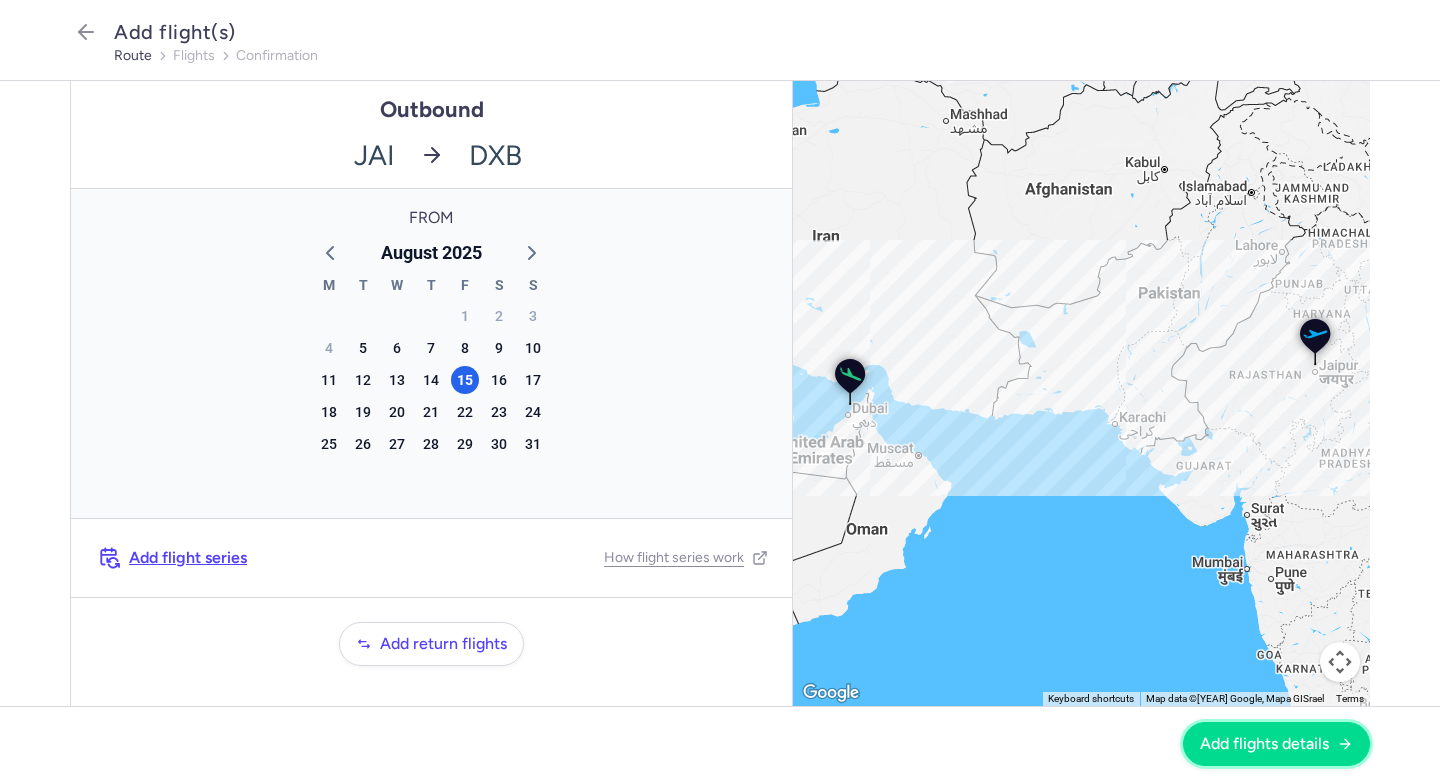click on "Add flights details" at bounding box center [1264, 744] 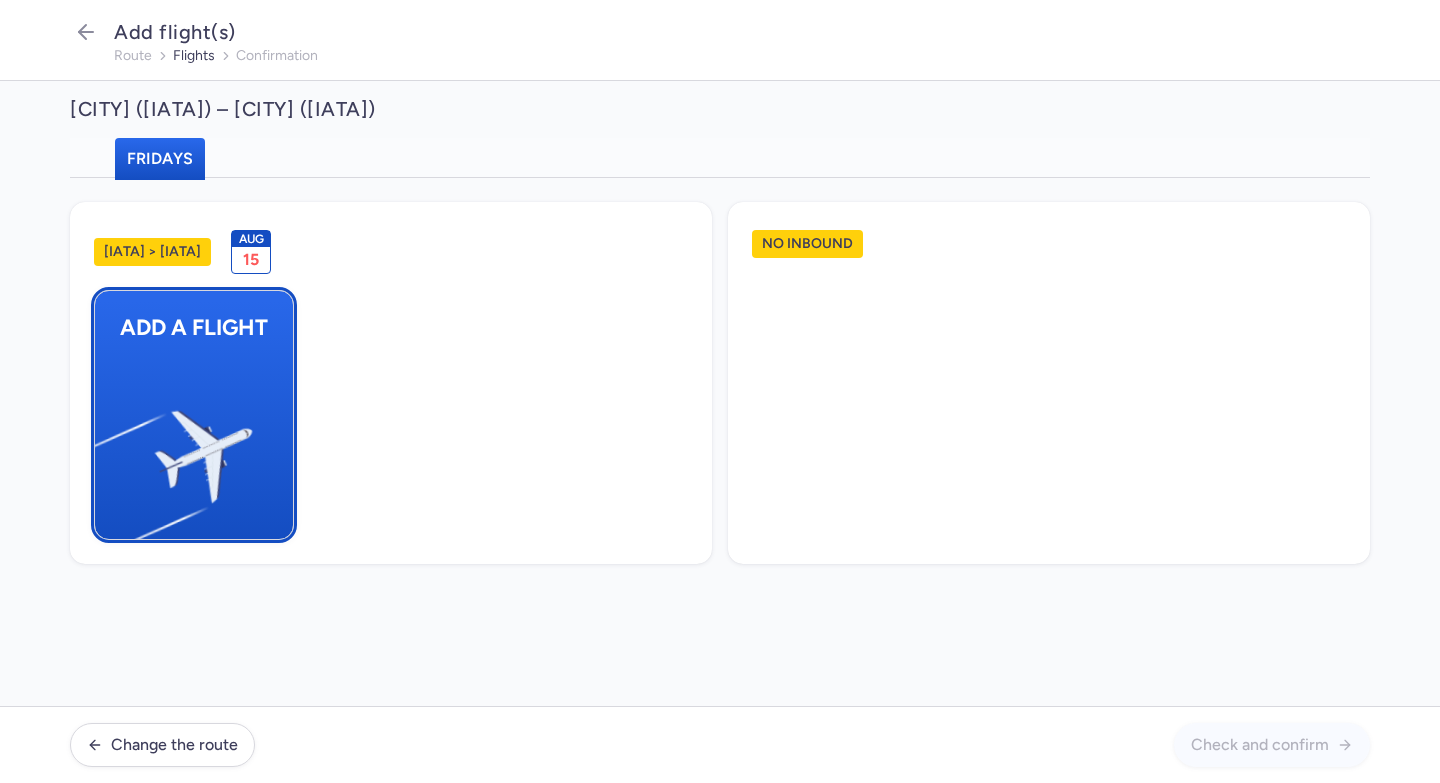 click at bounding box center (105, 448) 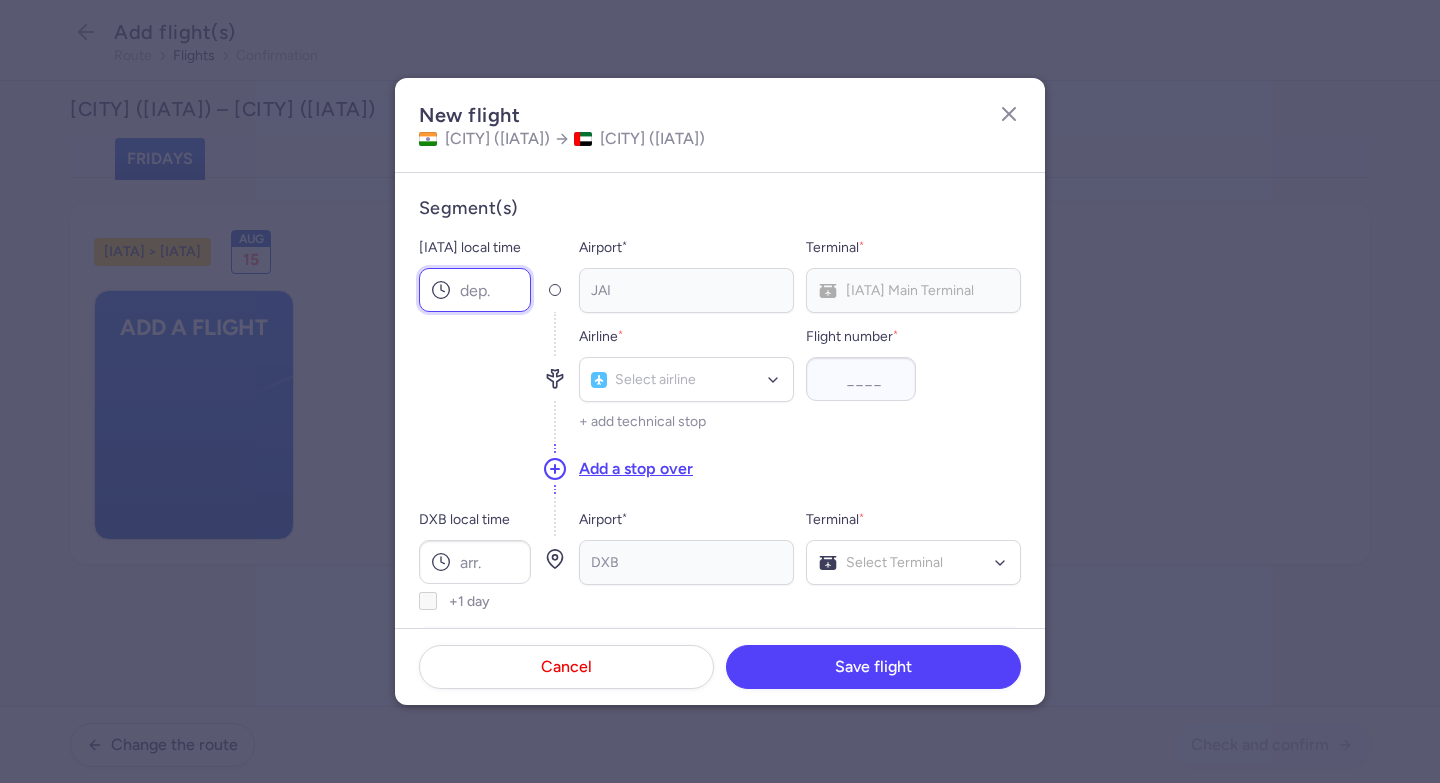 click on "[IATA] local time" at bounding box center [475, 290] 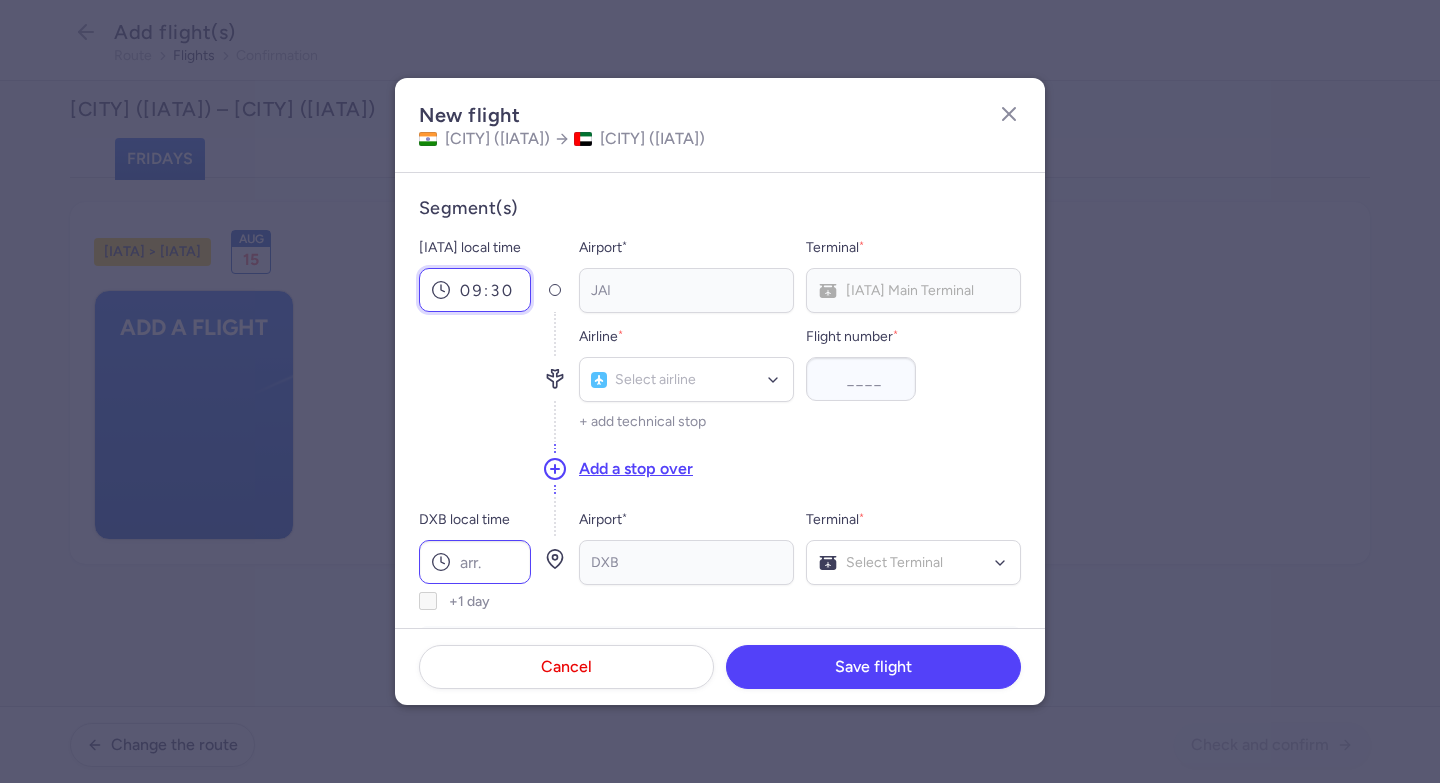 type on "09:30" 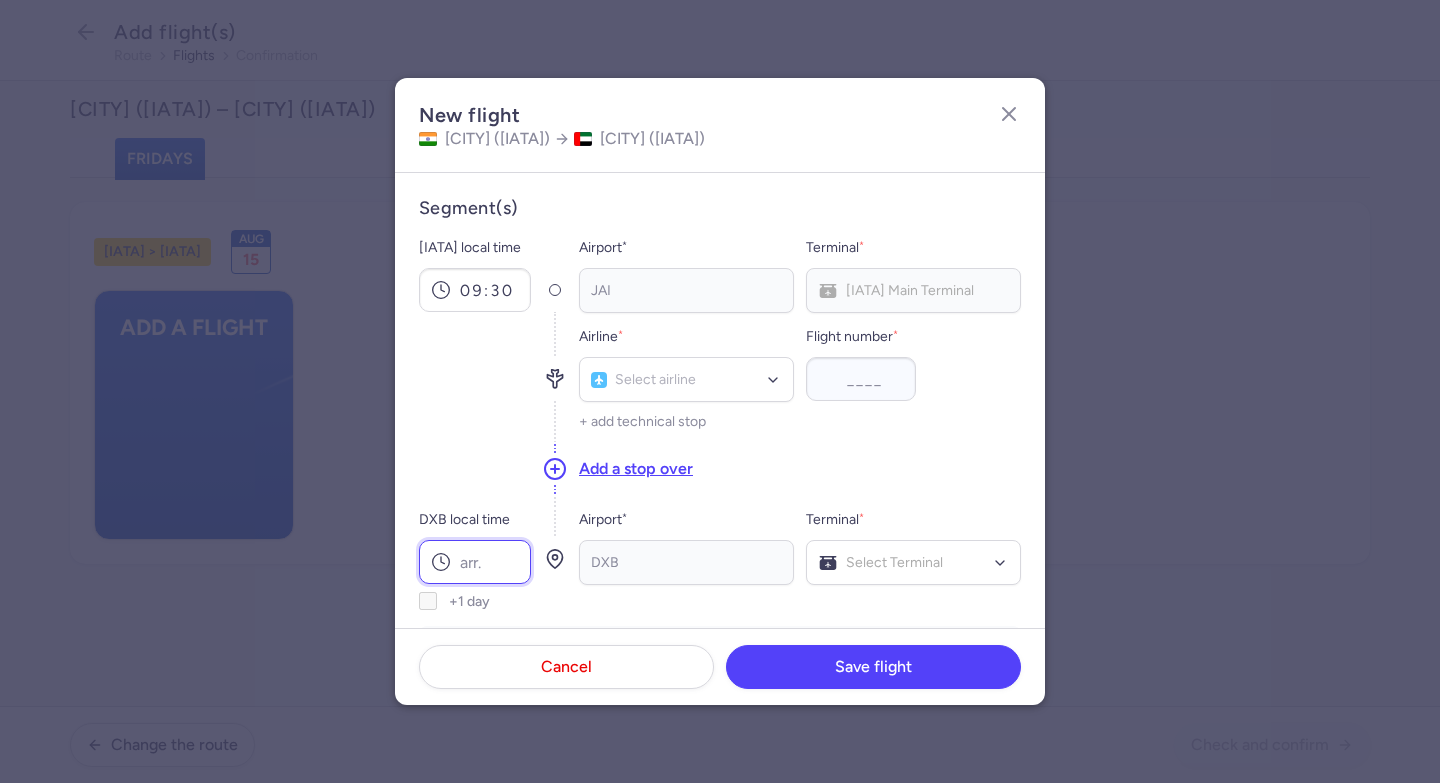 click on "DXB local time" at bounding box center (475, 562) 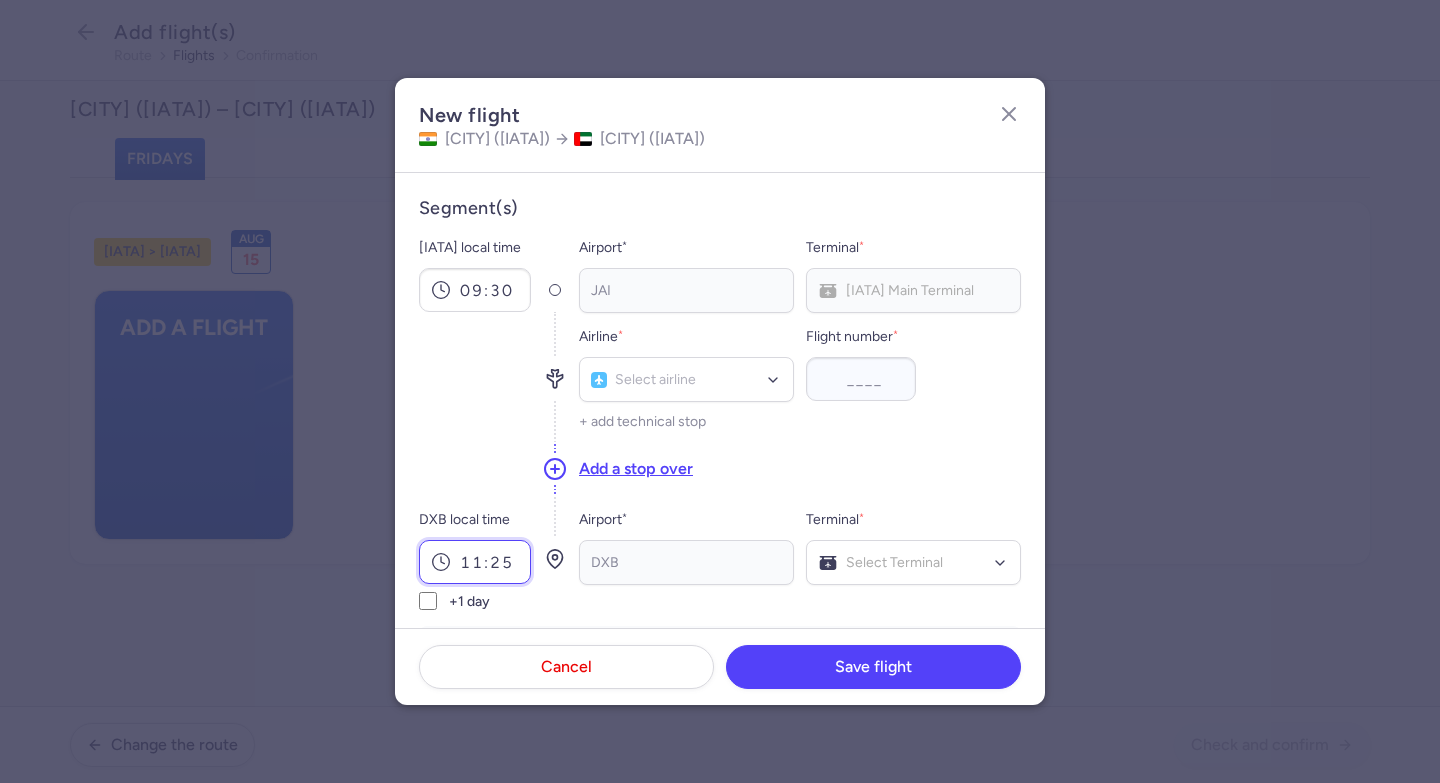 type on "11:25" 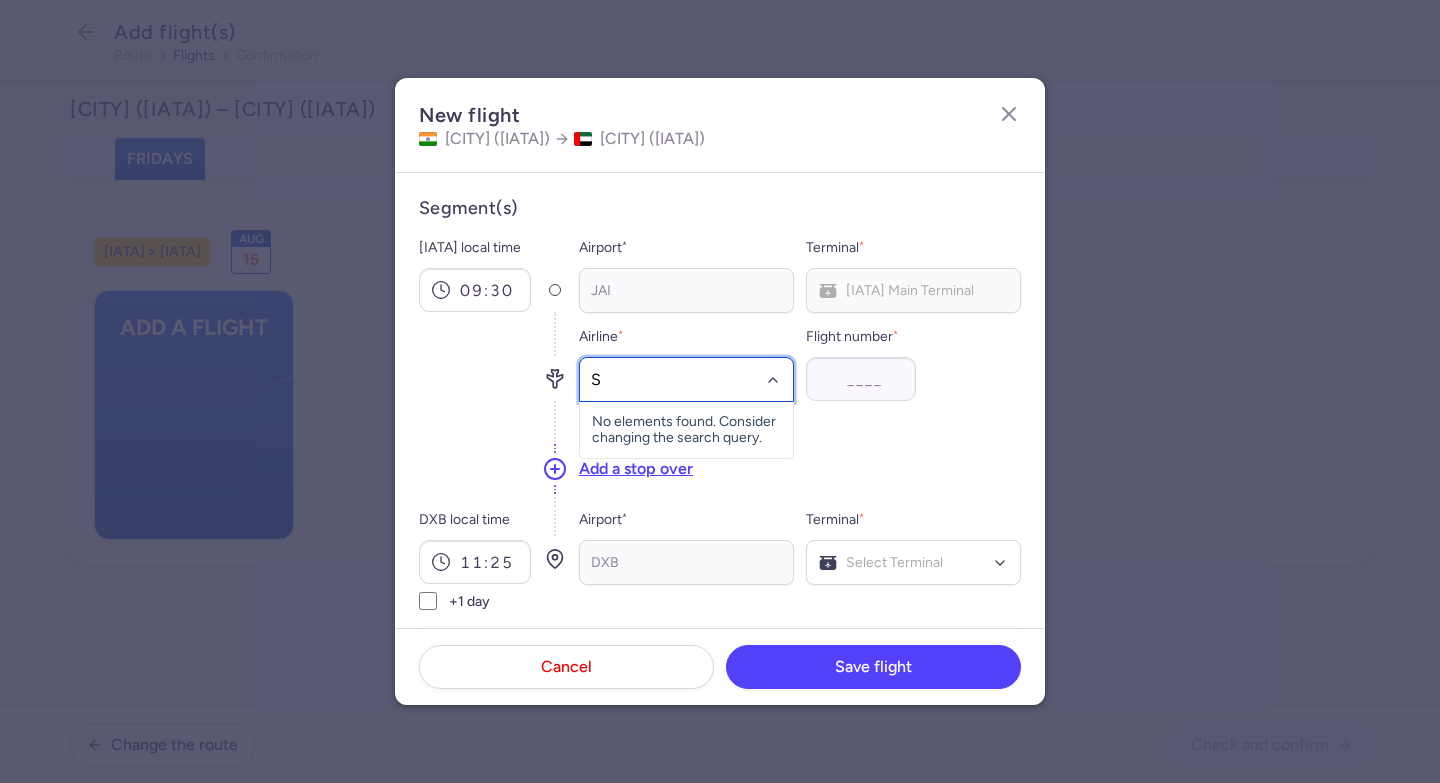 type on "SG" 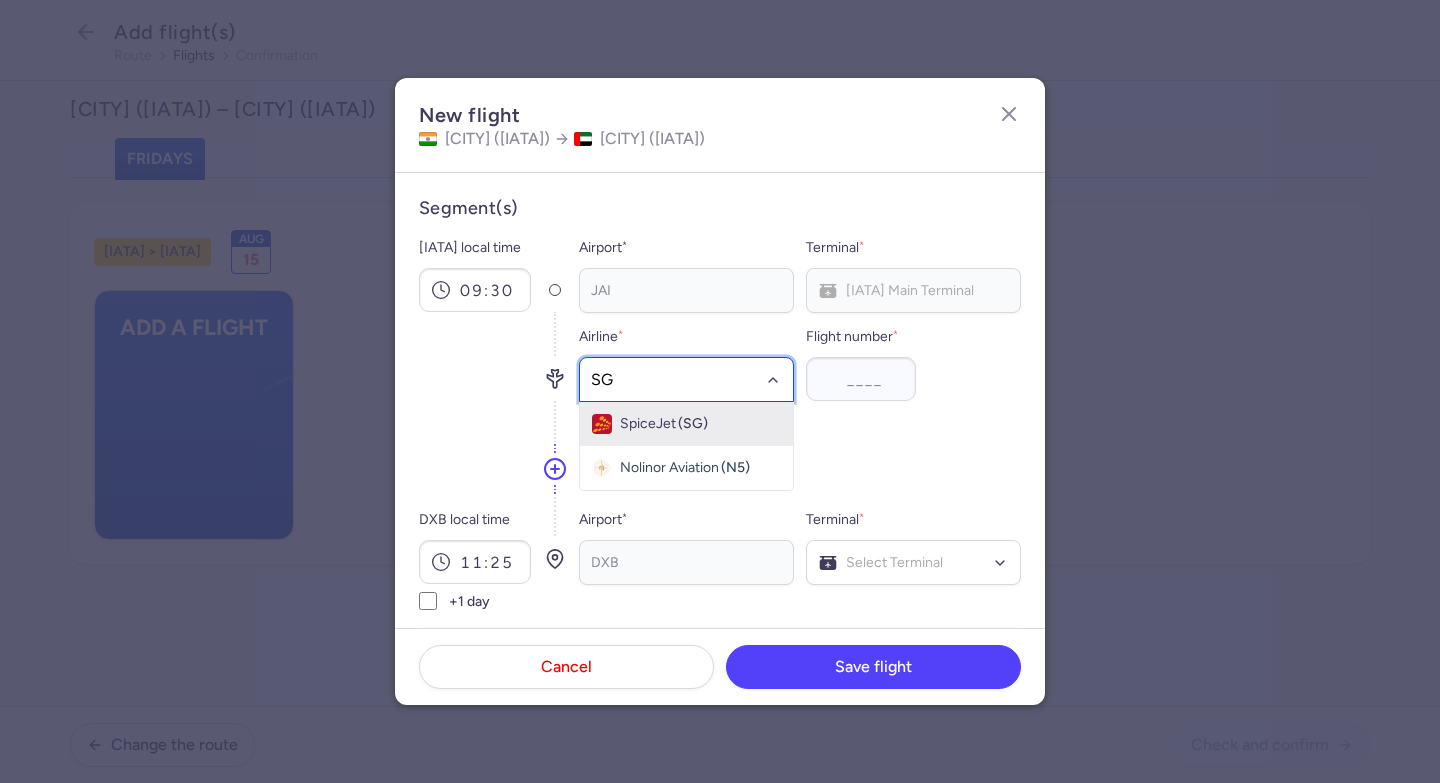 click on "SpiceJet (SG)" at bounding box center [686, 424] 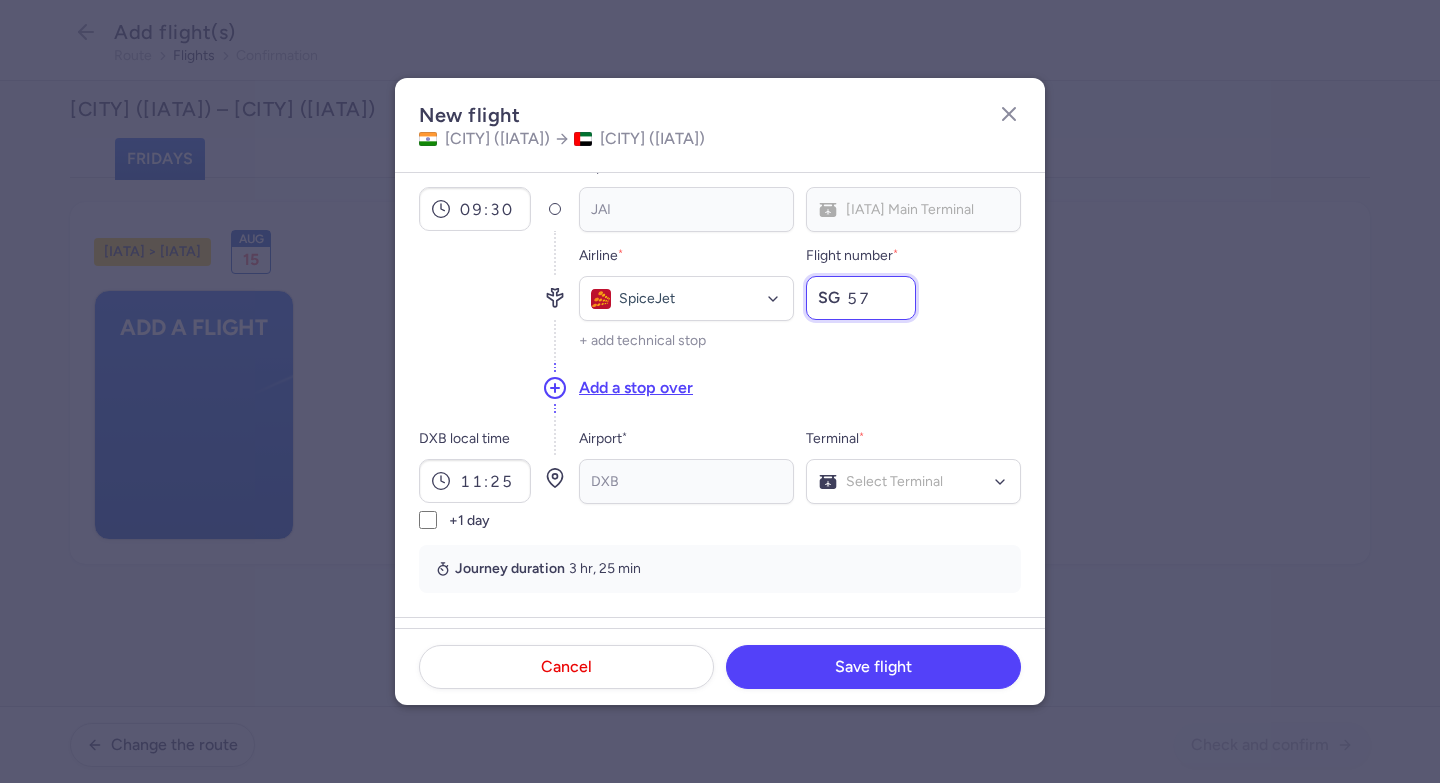 scroll, scrollTop: 95, scrollLeft: 0, axis: vertical 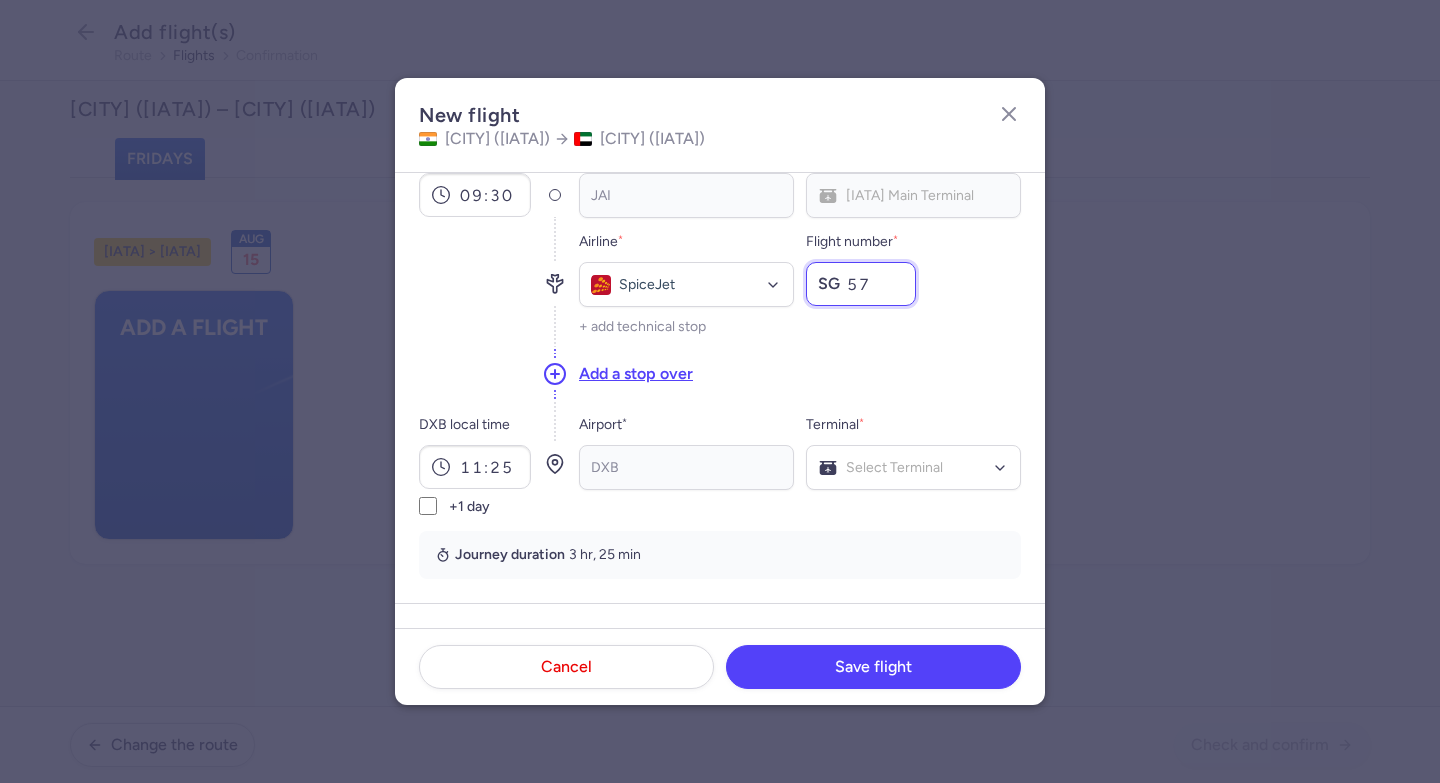 type on "57" 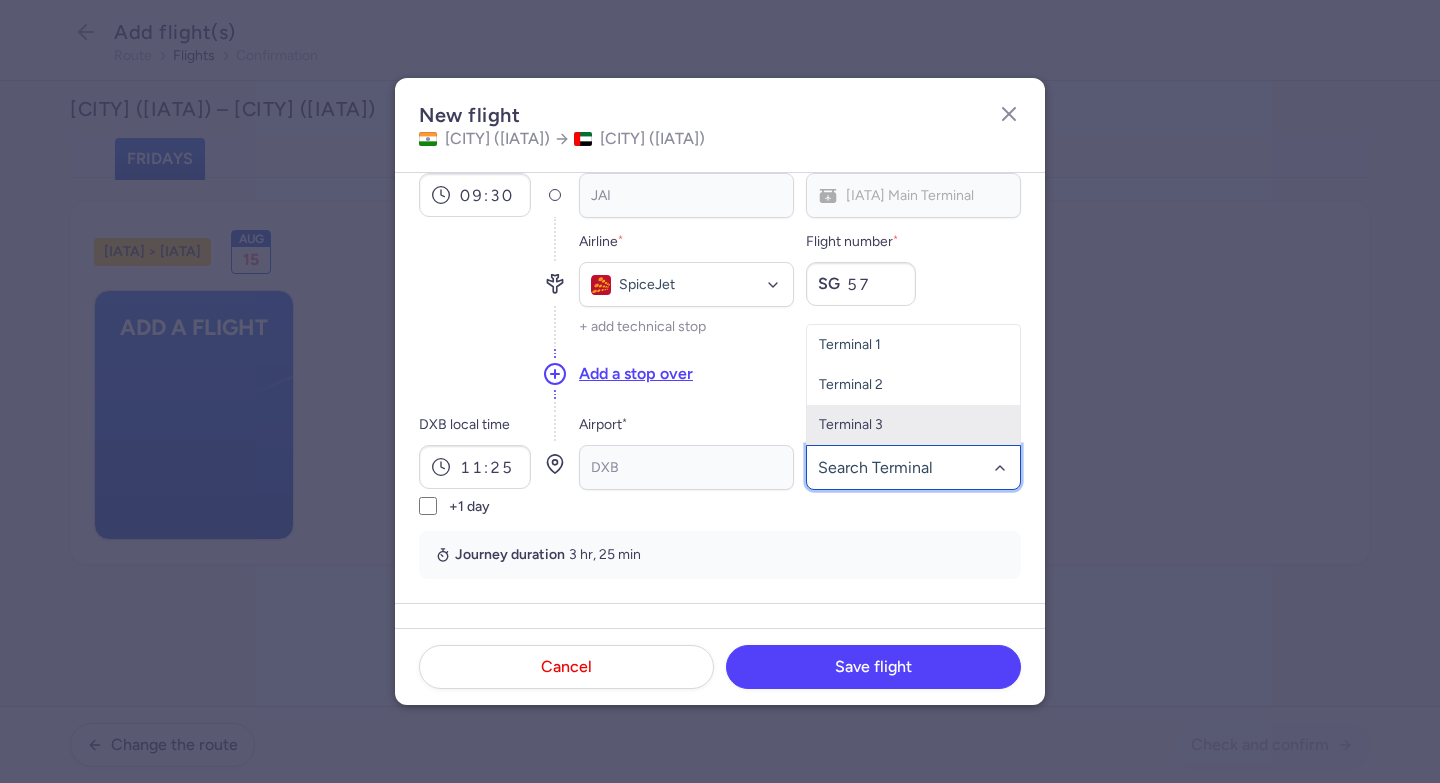 click on "Terminal 3" 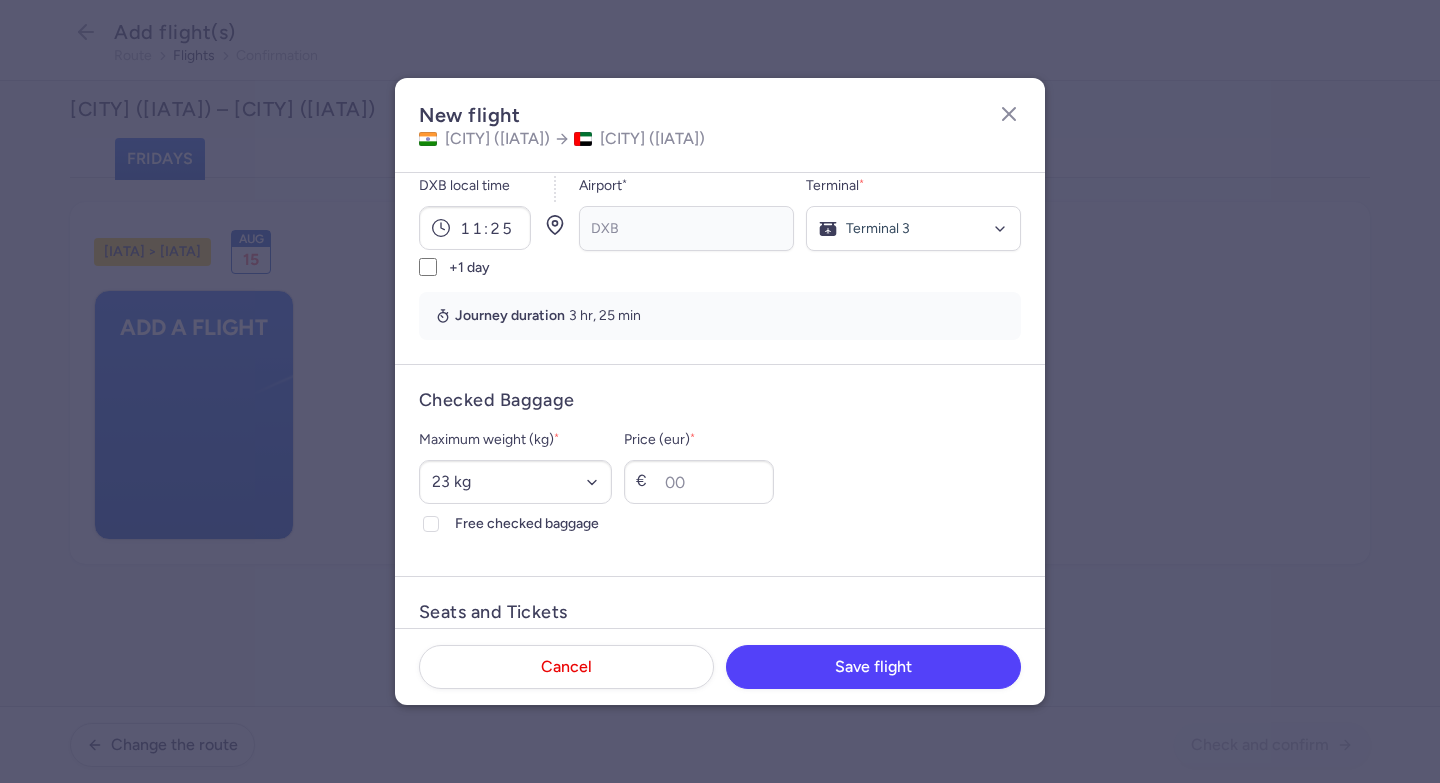 scroll, scrollTop: 375, scrollLeft: 0, axis: vertical 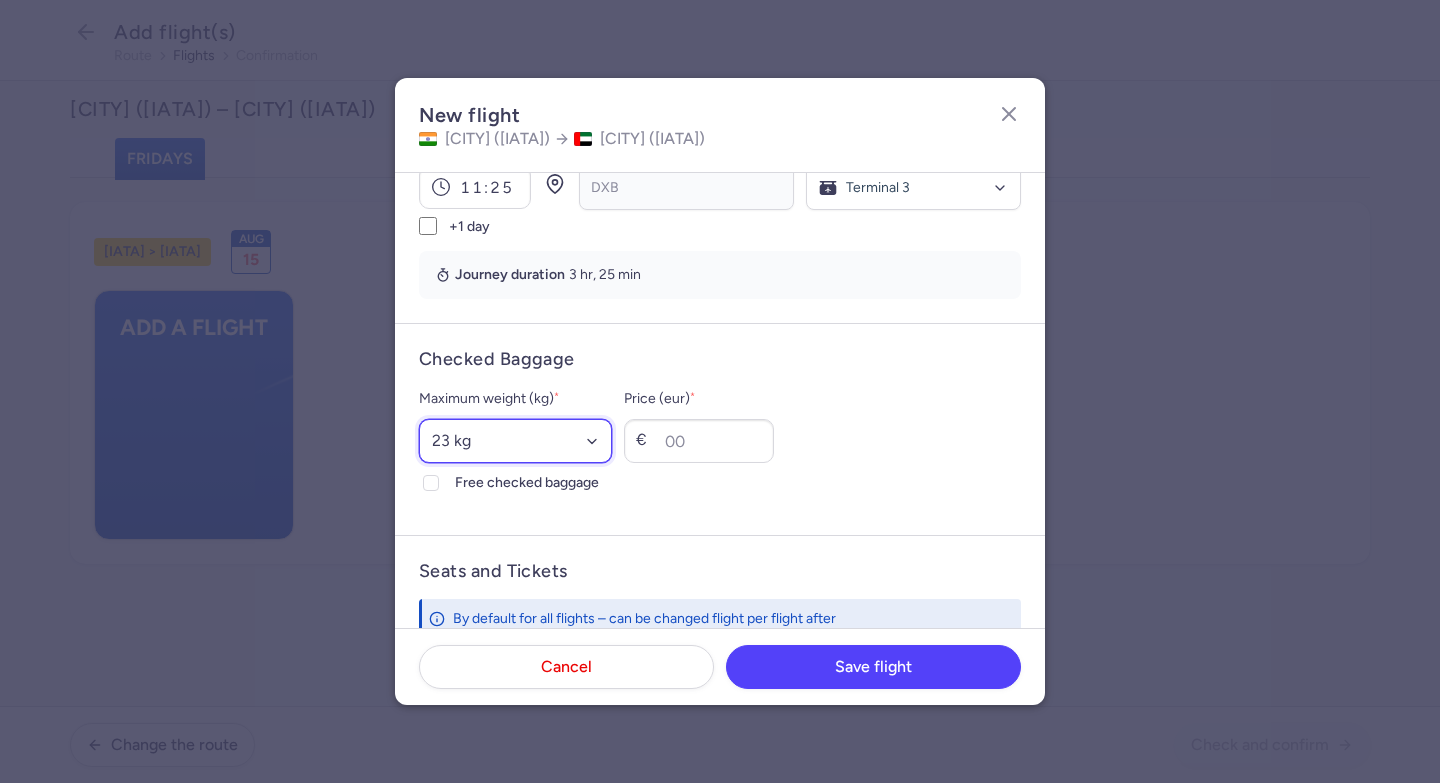 click on "Select an option 15 kg 16 kg 17 kg 18 kg 19 kg 20 kg 21 kg 22 kg 23 kg 24 kg 25 kg 26 kg 27 kg 28 kg 29 kg 30 kg 31 kg 32 kg 33 kg 34 kg 35 kg" at bounding box center (515, 441) 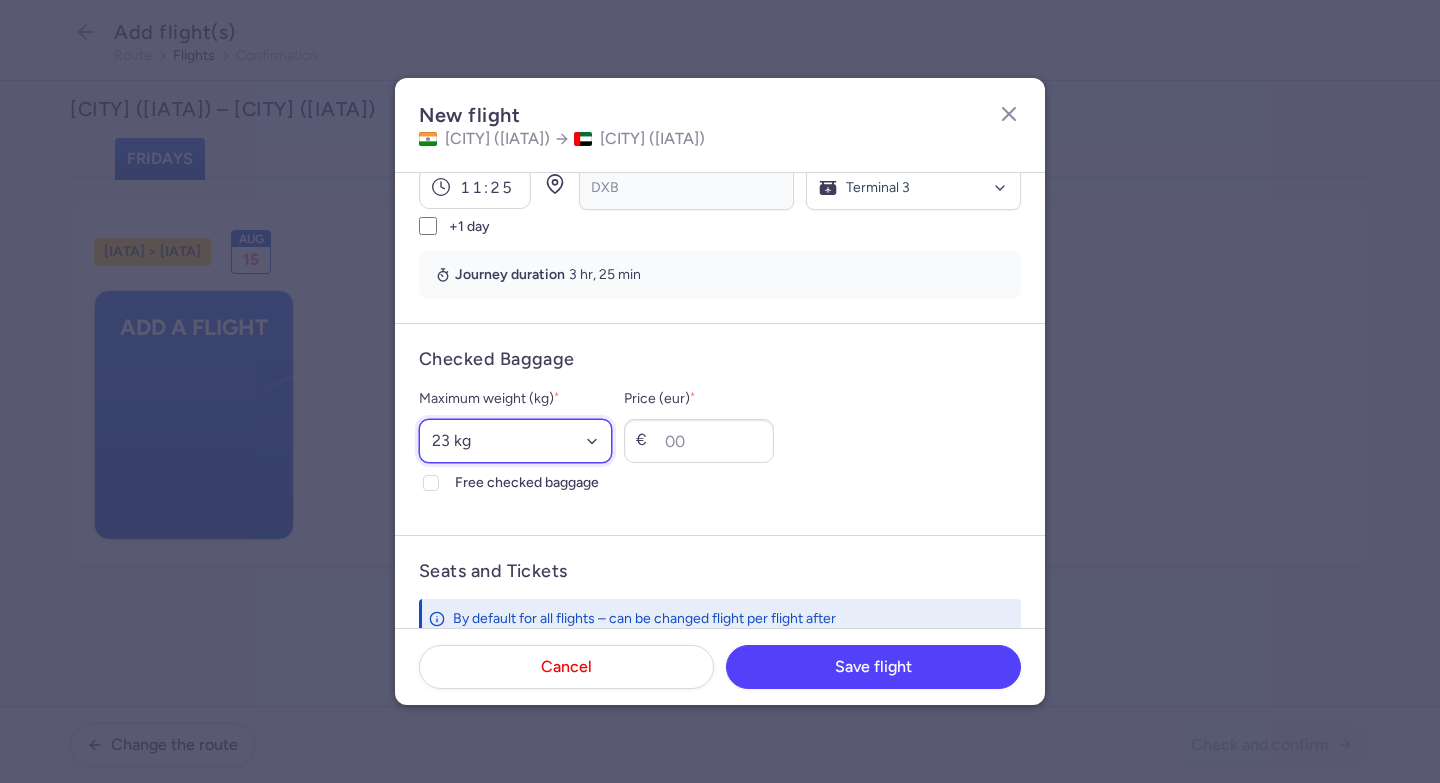 select on "30" 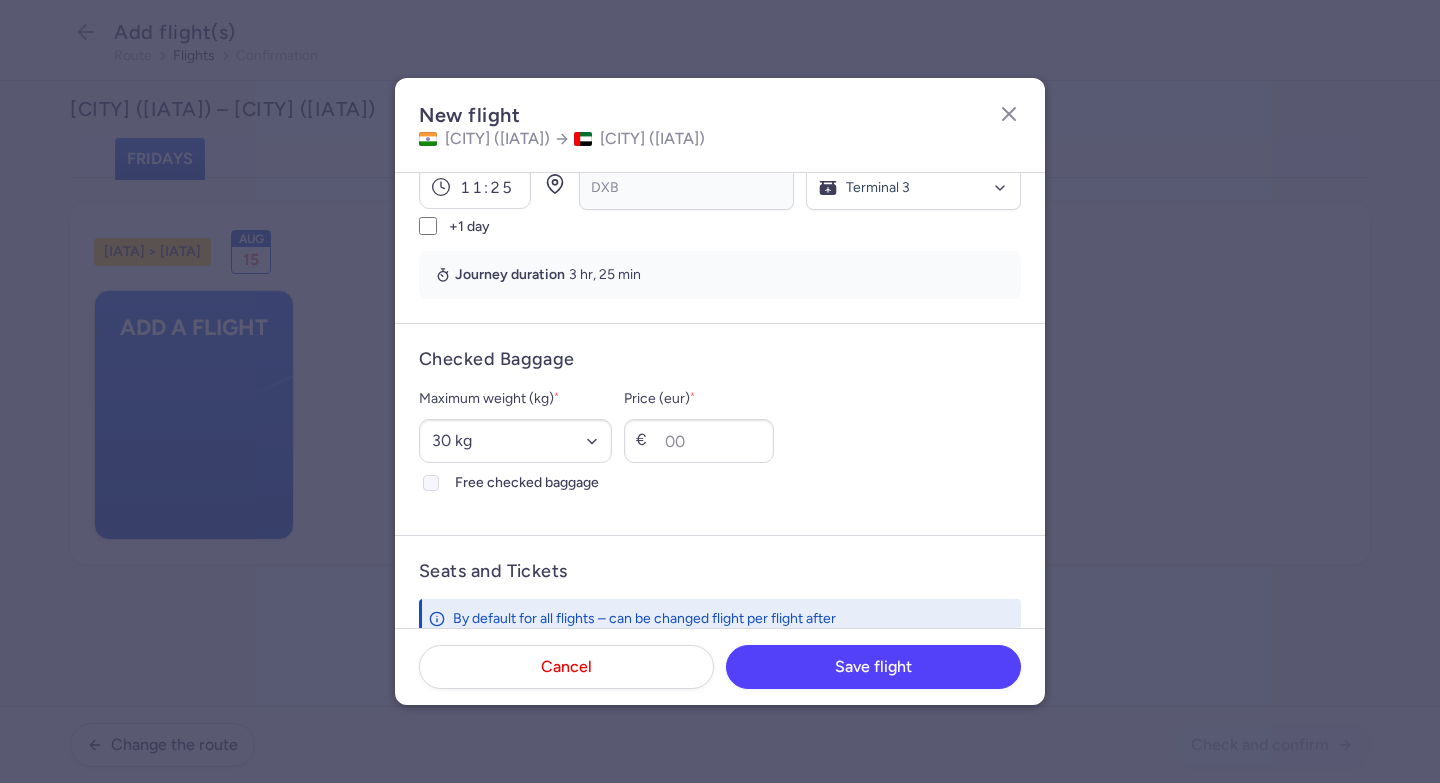 click 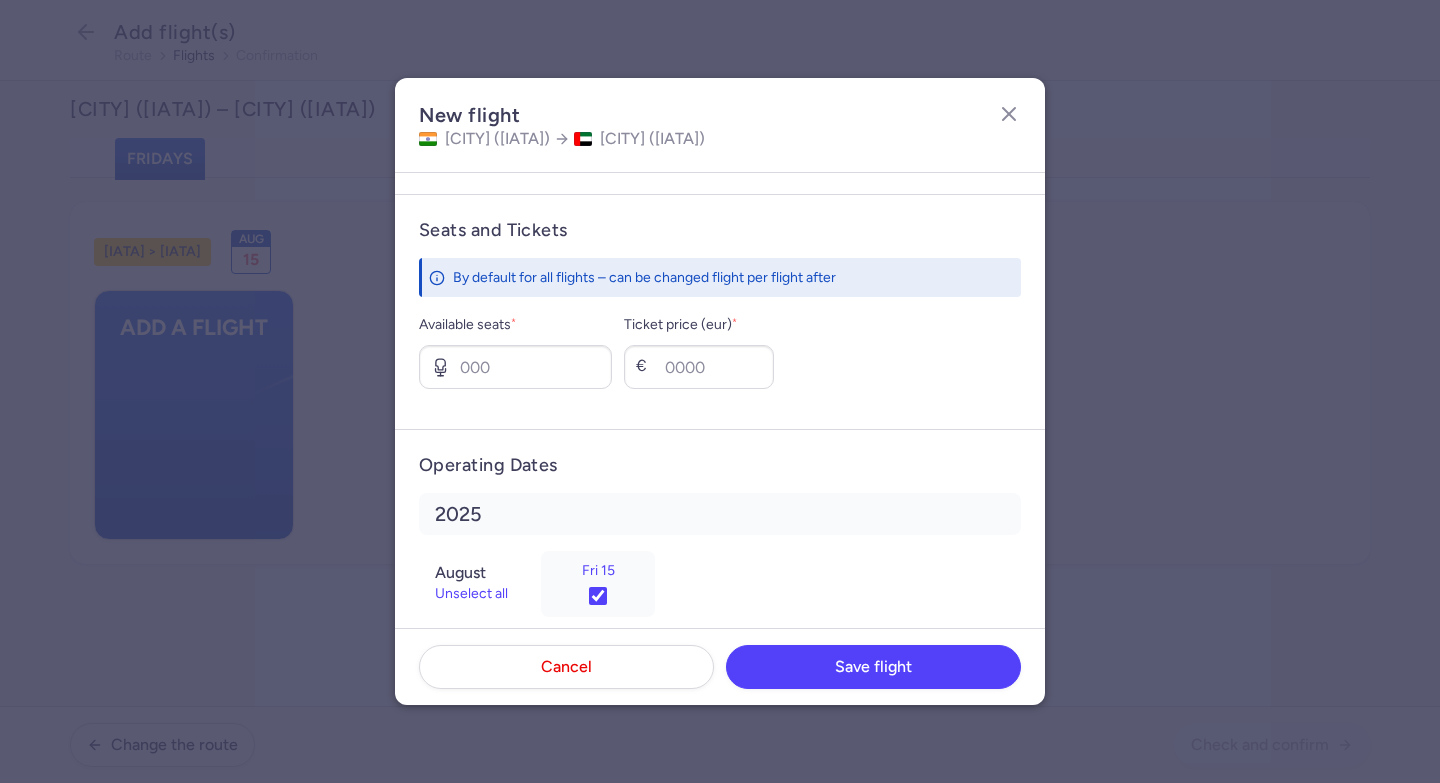 scroll, scrollTop: 718, scrollLeft: 0, axis: vertical 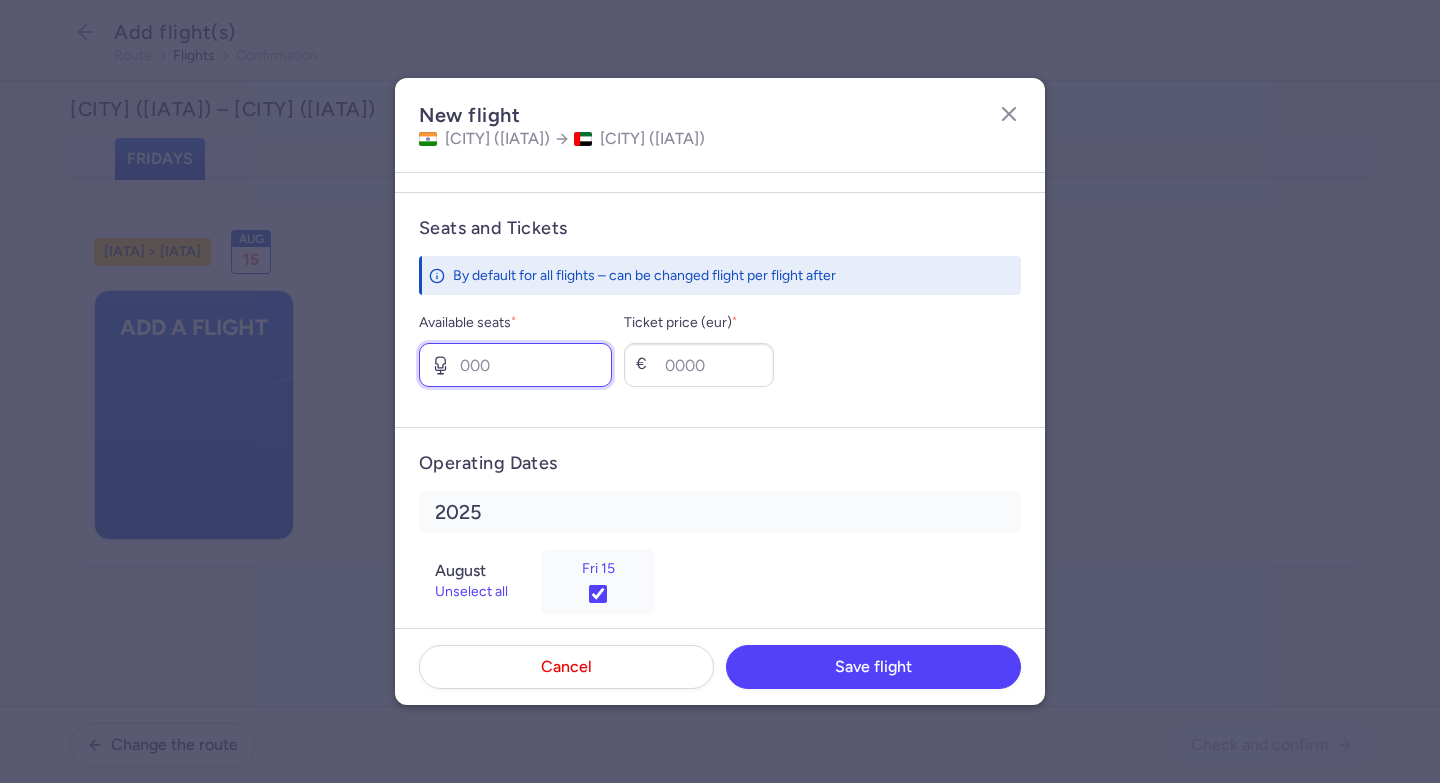 click on "Available seats  *" at bounding box center (515, 365) 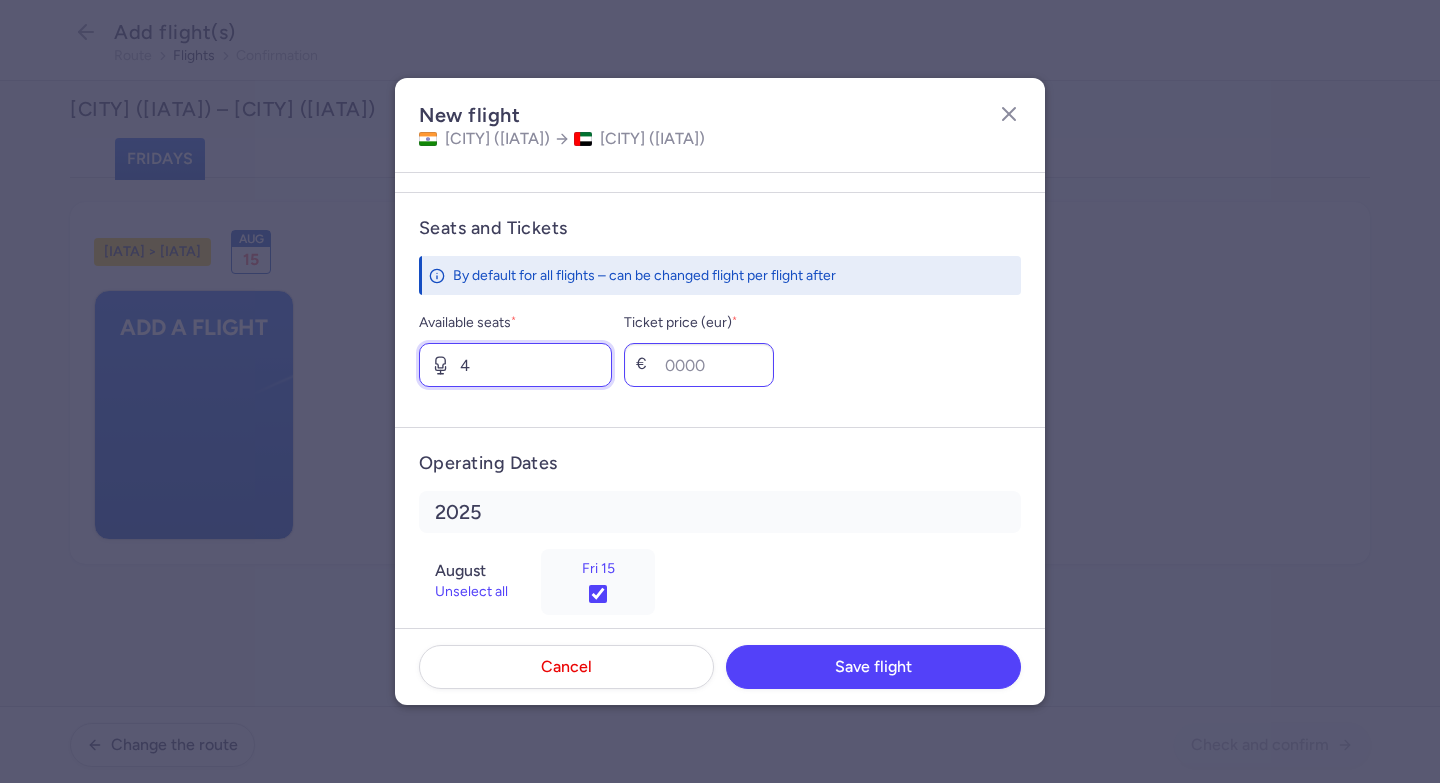 type on "4" 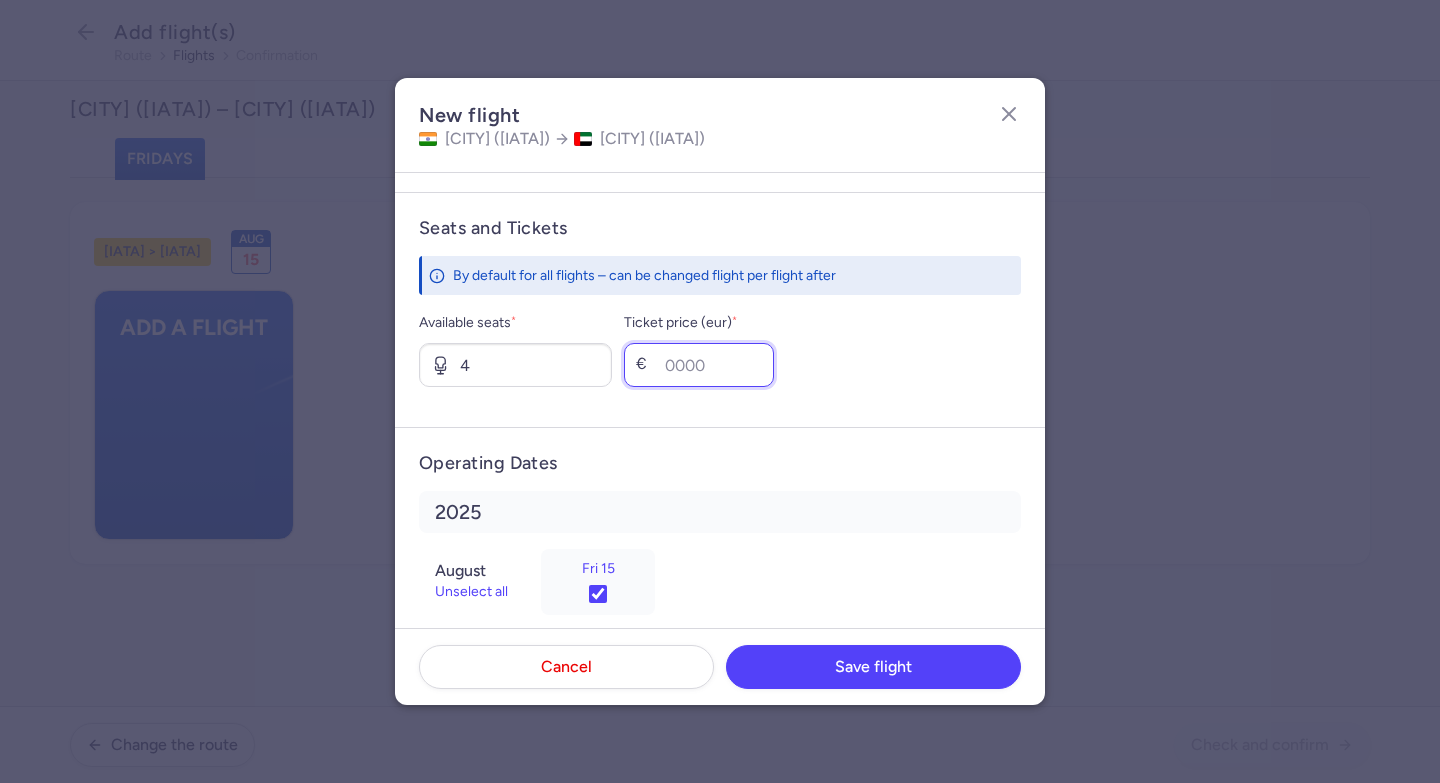 click on "Ticket price (eur)  *" at bounding box center (699, 365) 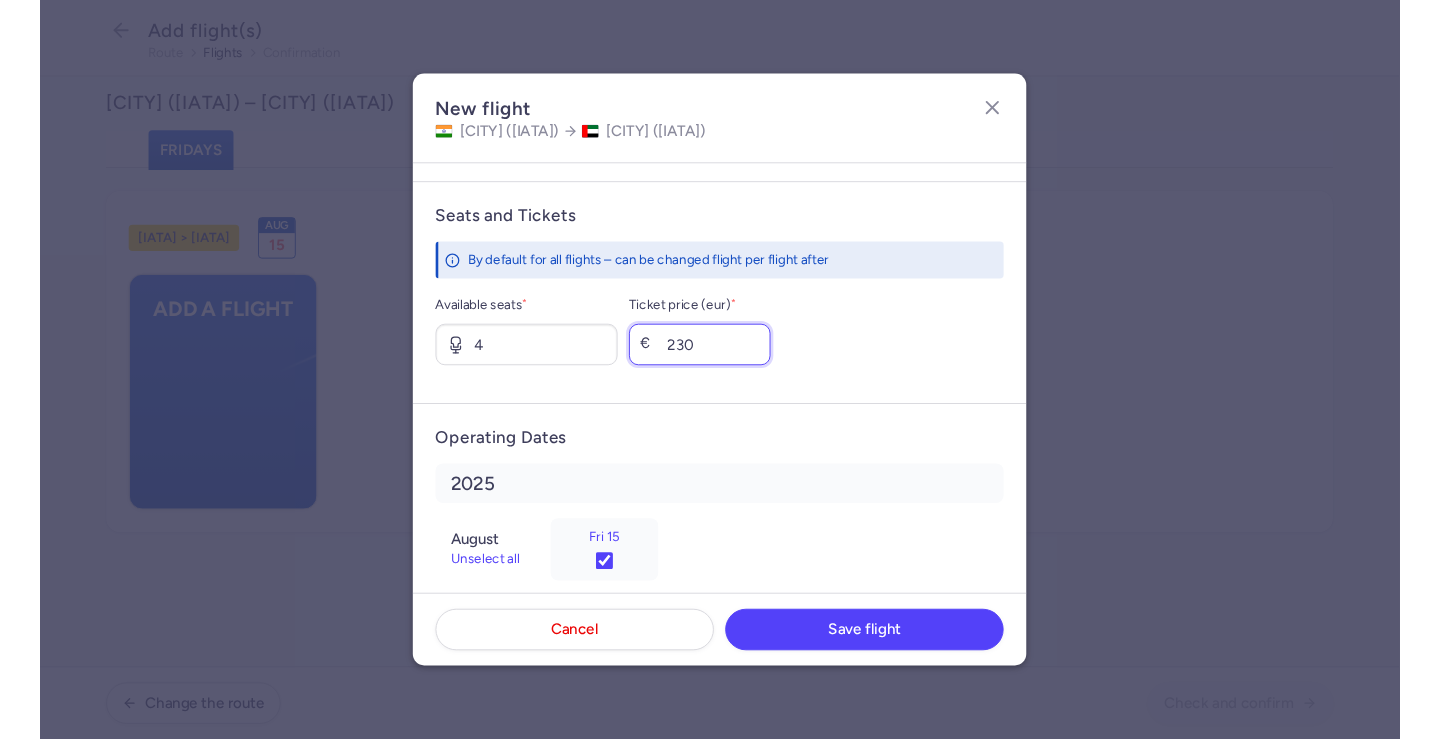 scroll, scrollTop: 745, scrollLeft: 0, axis: vertical 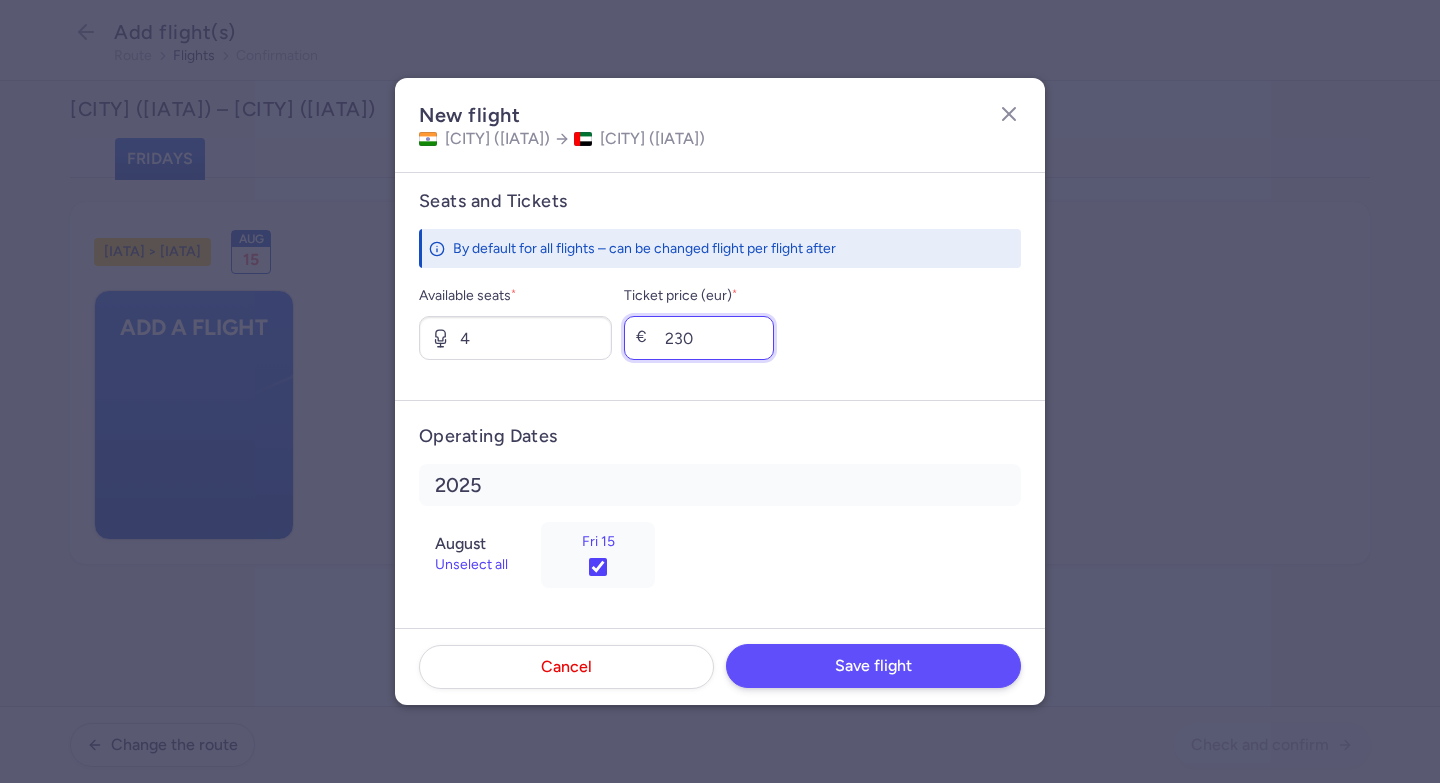 type on "230" 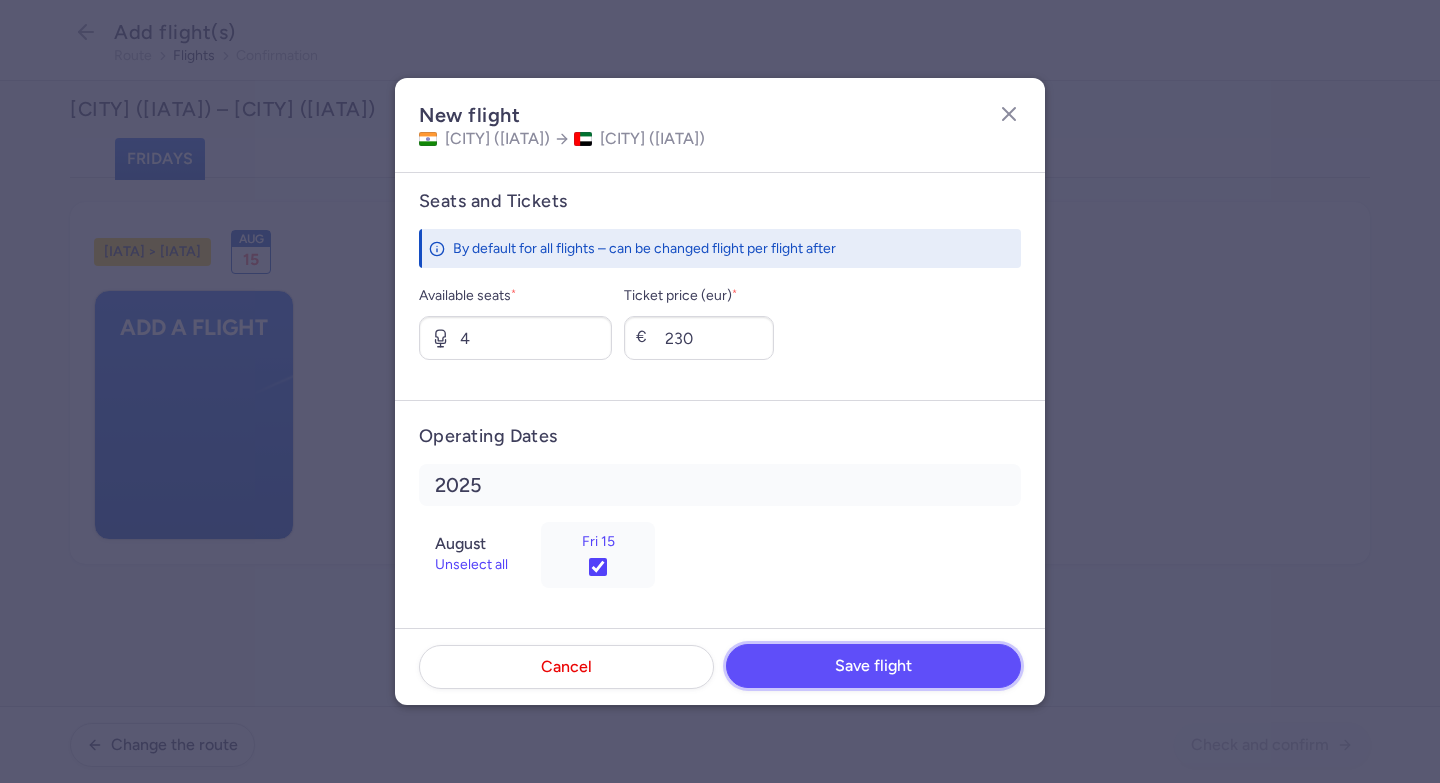 click on "Save flight" at bounding box center (873, 666) 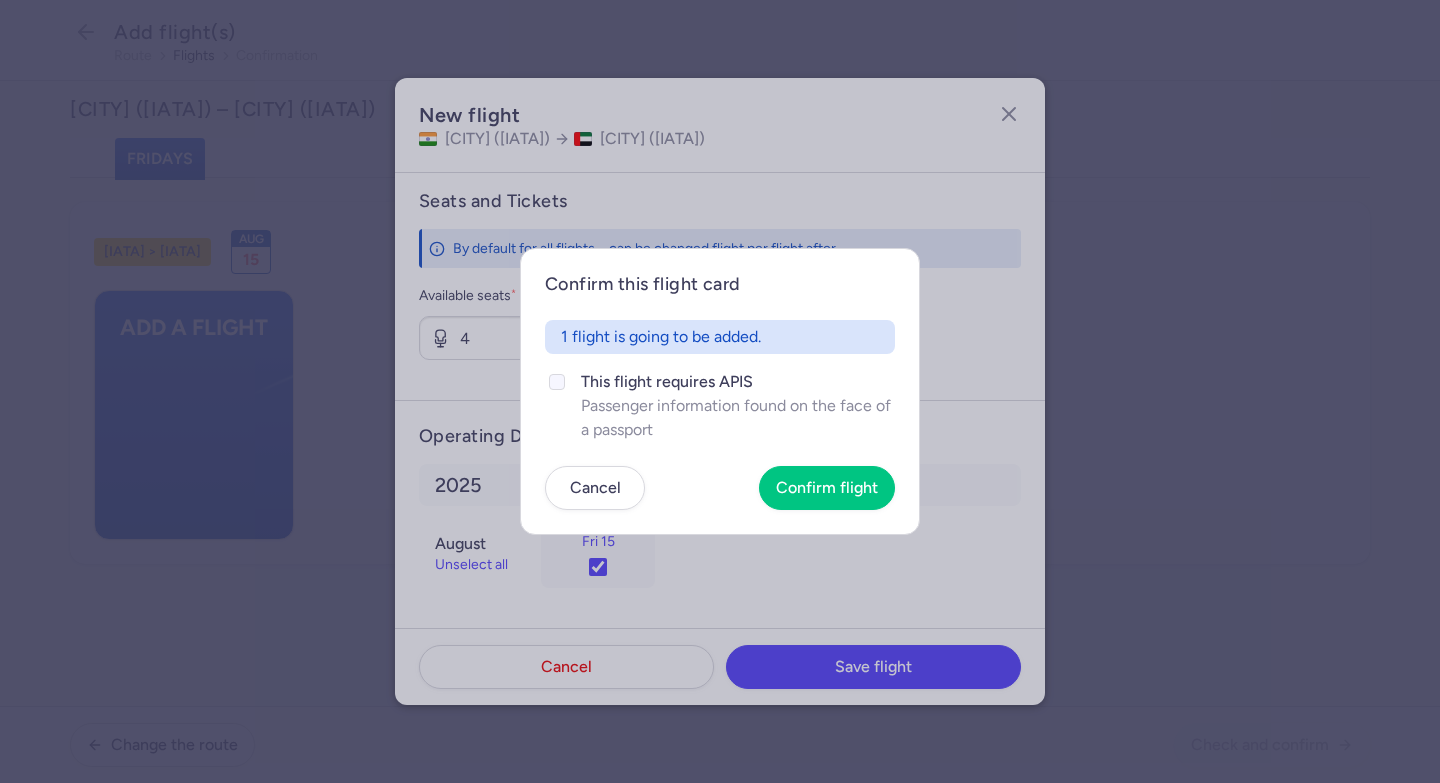 click at bounding box center (557, 382) 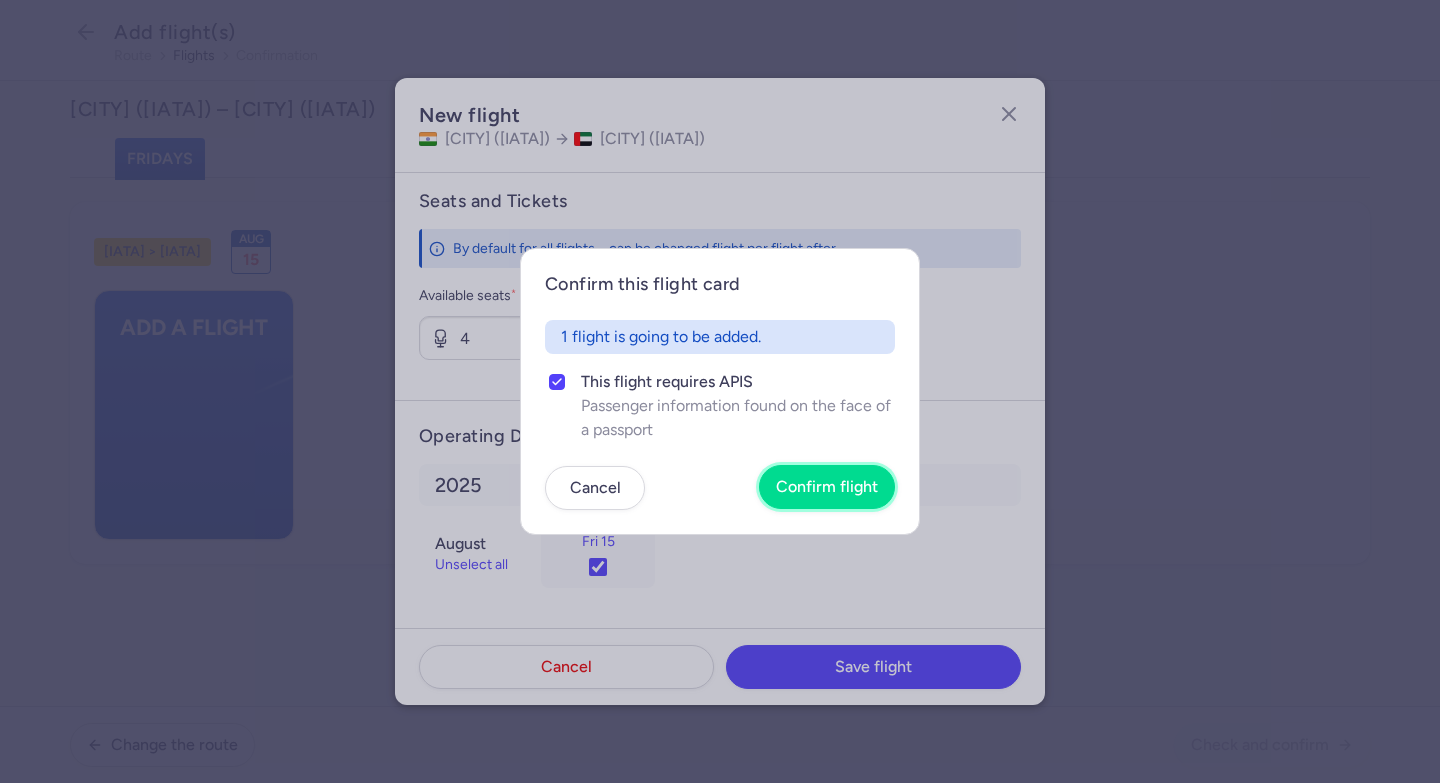 click on "Confirm flight" at bounding box center (827, 487) 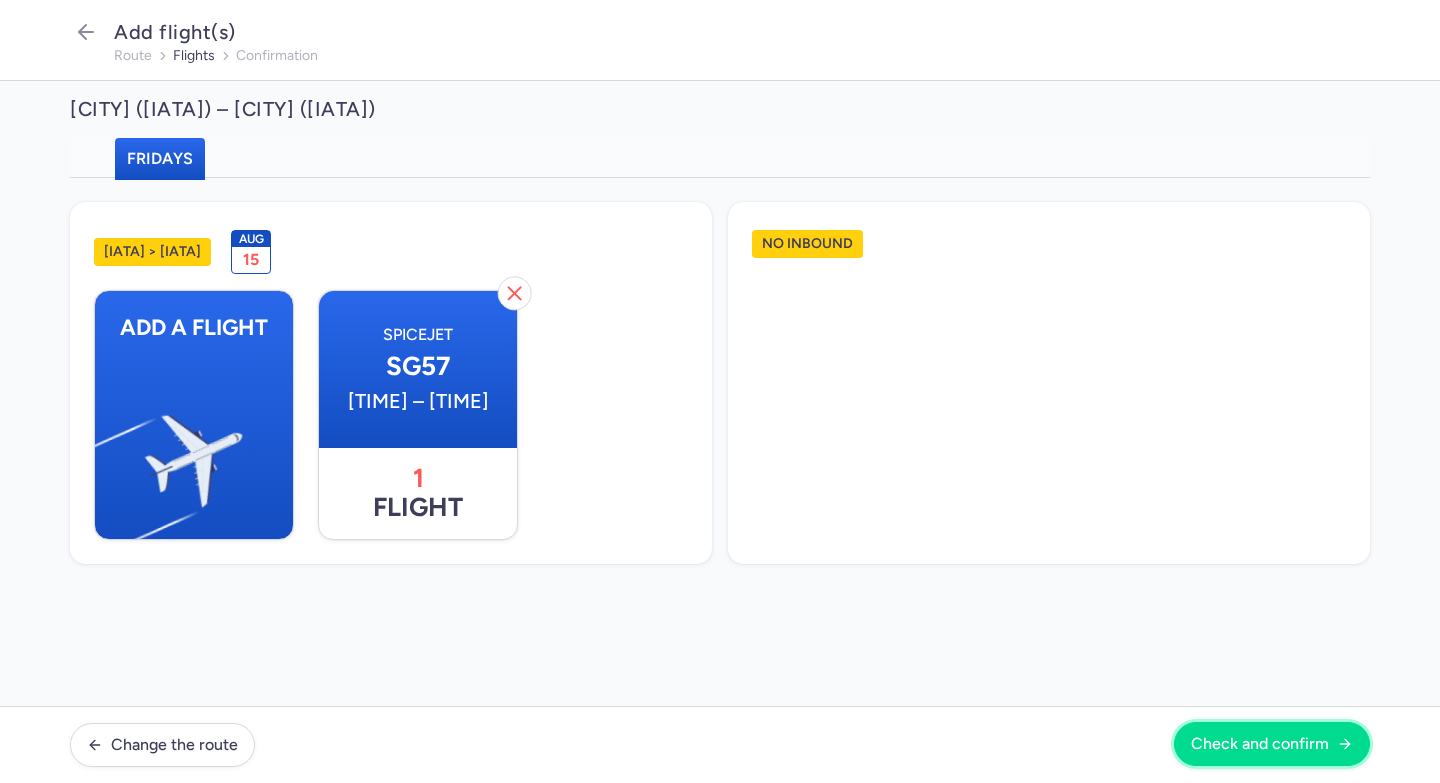 click on "Check and confirm" at bounding box center (1272, 744) 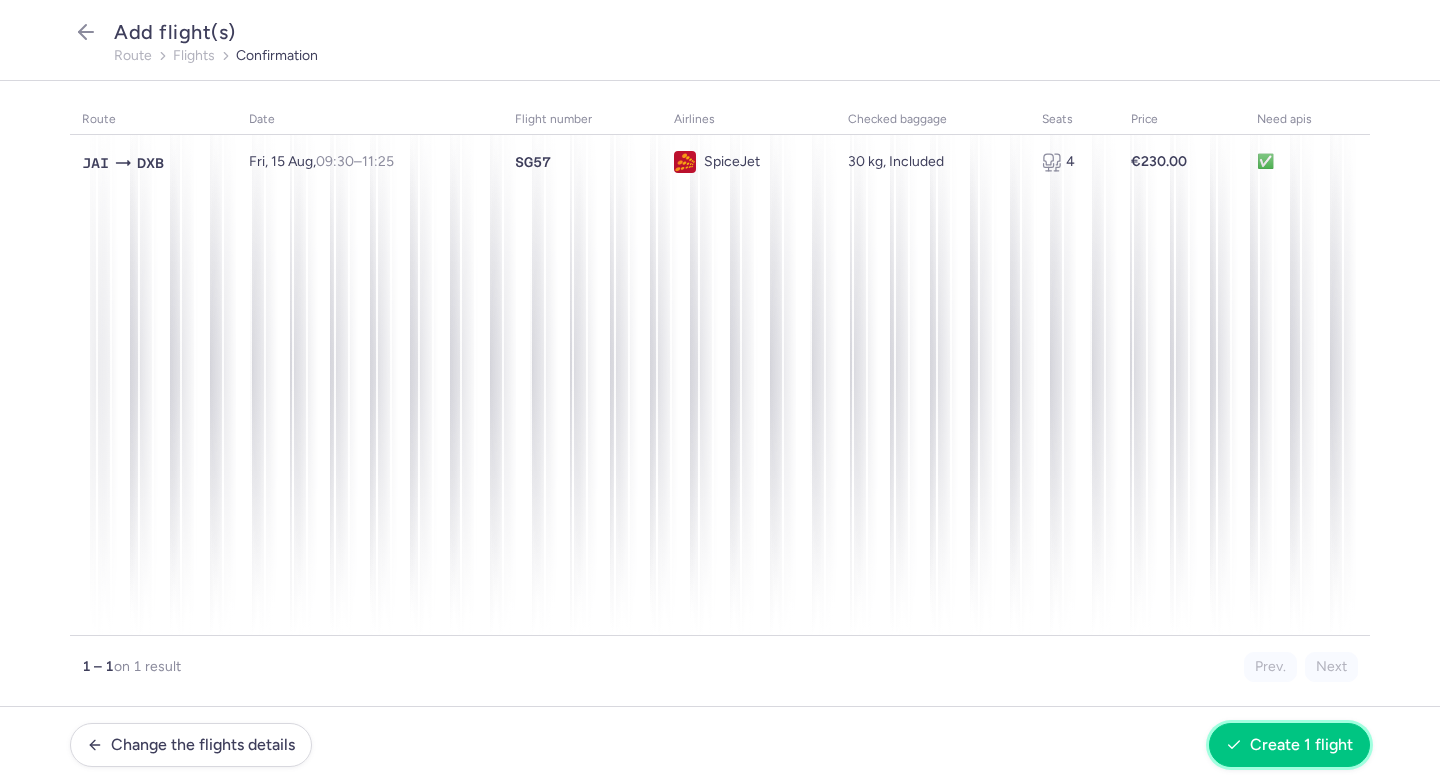 click on "Create 1 flight" at bounding box center [1289, 745] 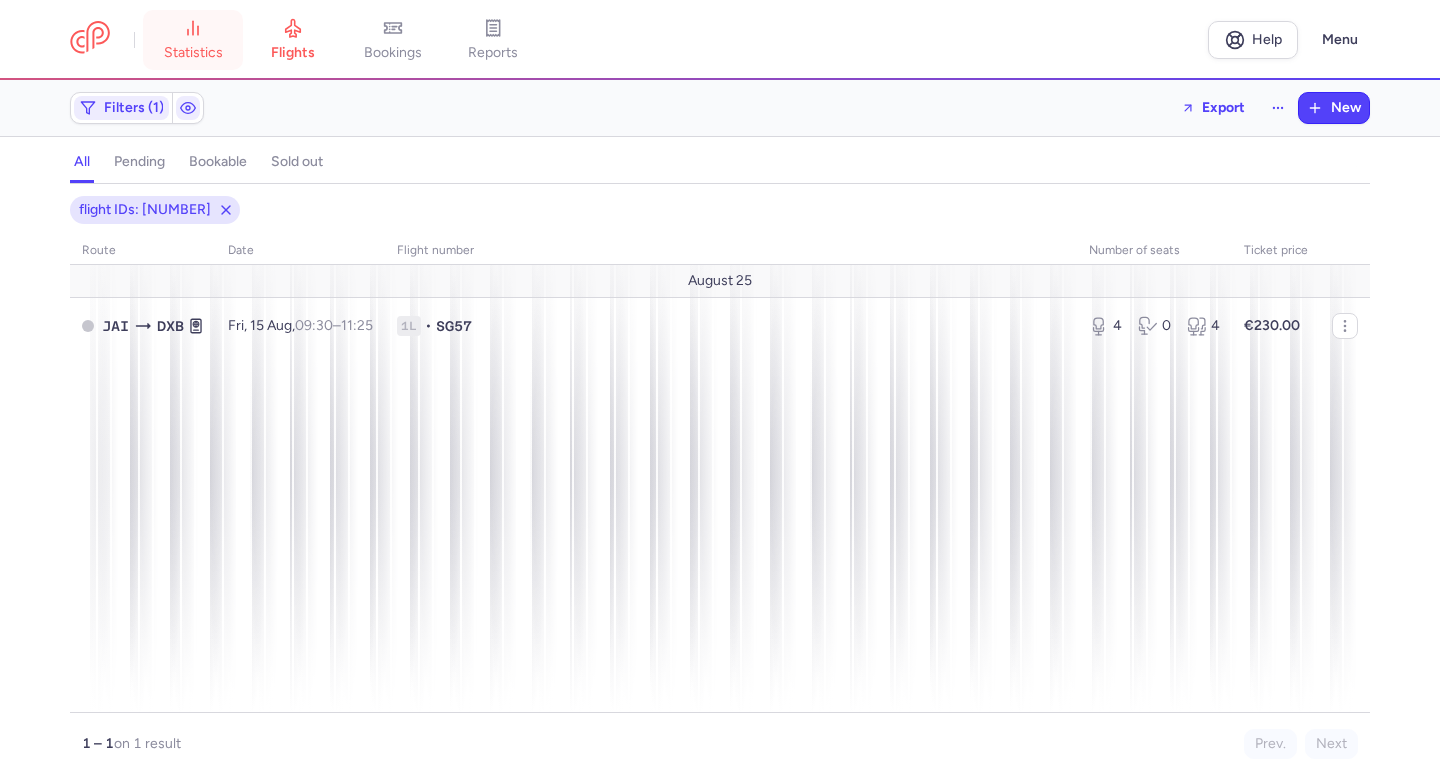 click on "statistics" at bounding box center (193, 53) 